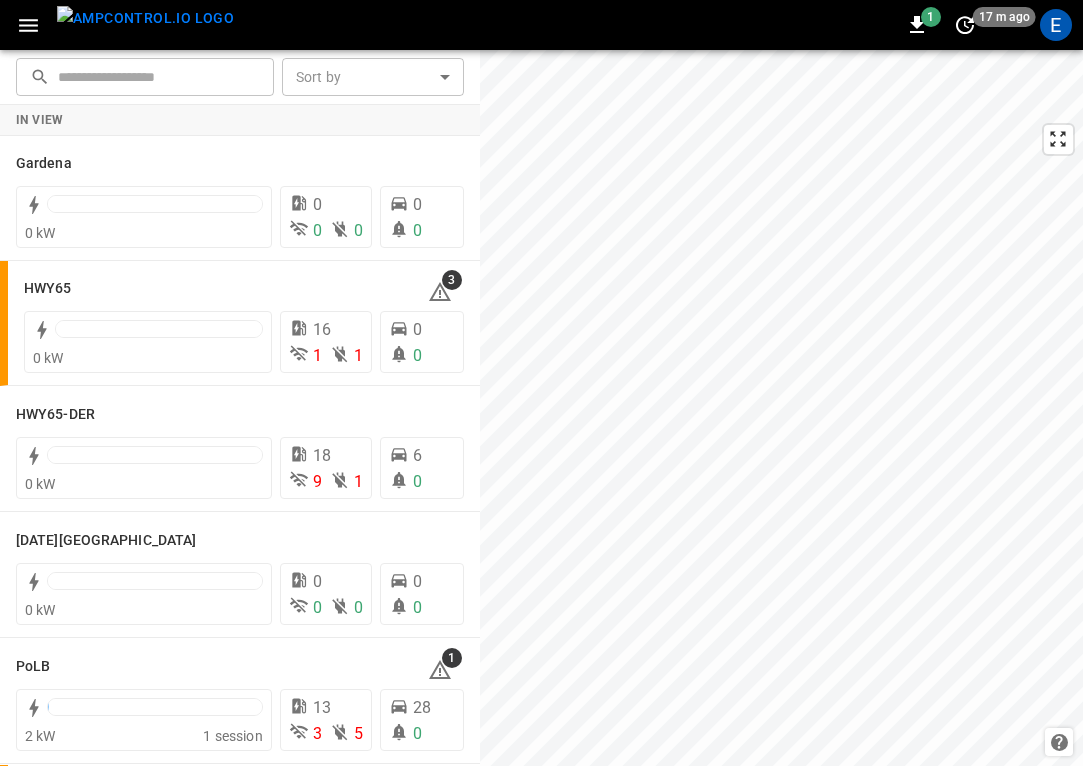 scroll, scrollTop: 0, scrollLeft: 0, axis: both 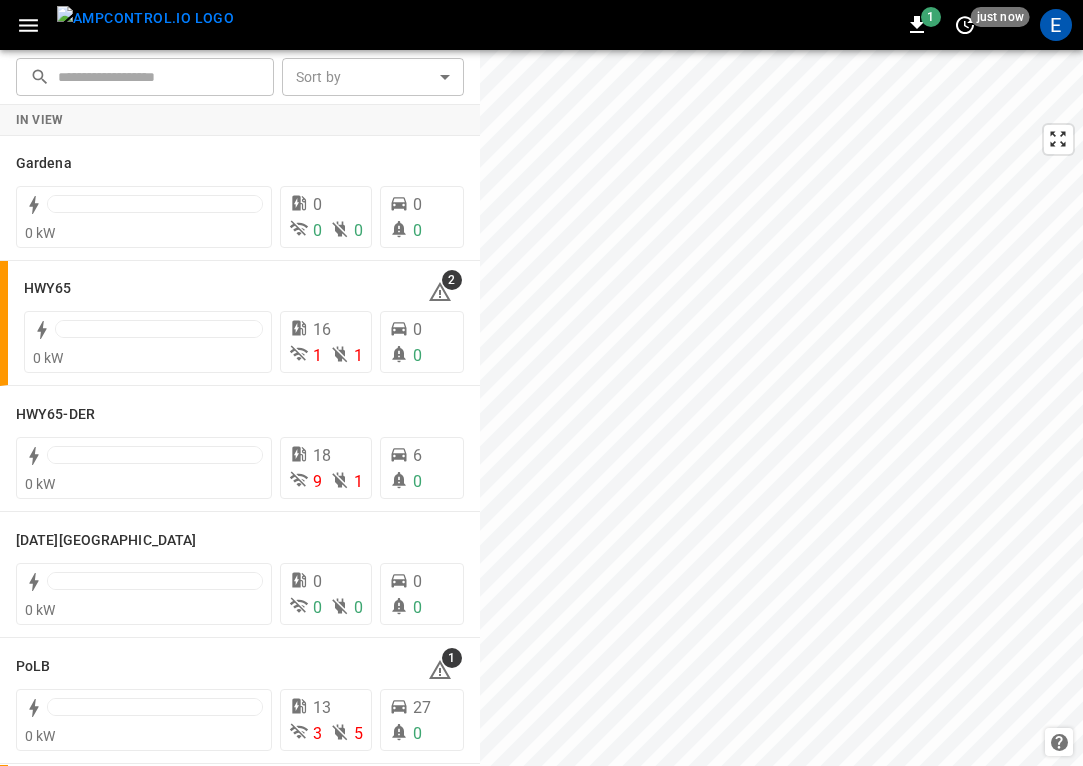 click at bounding box center (145, 18) 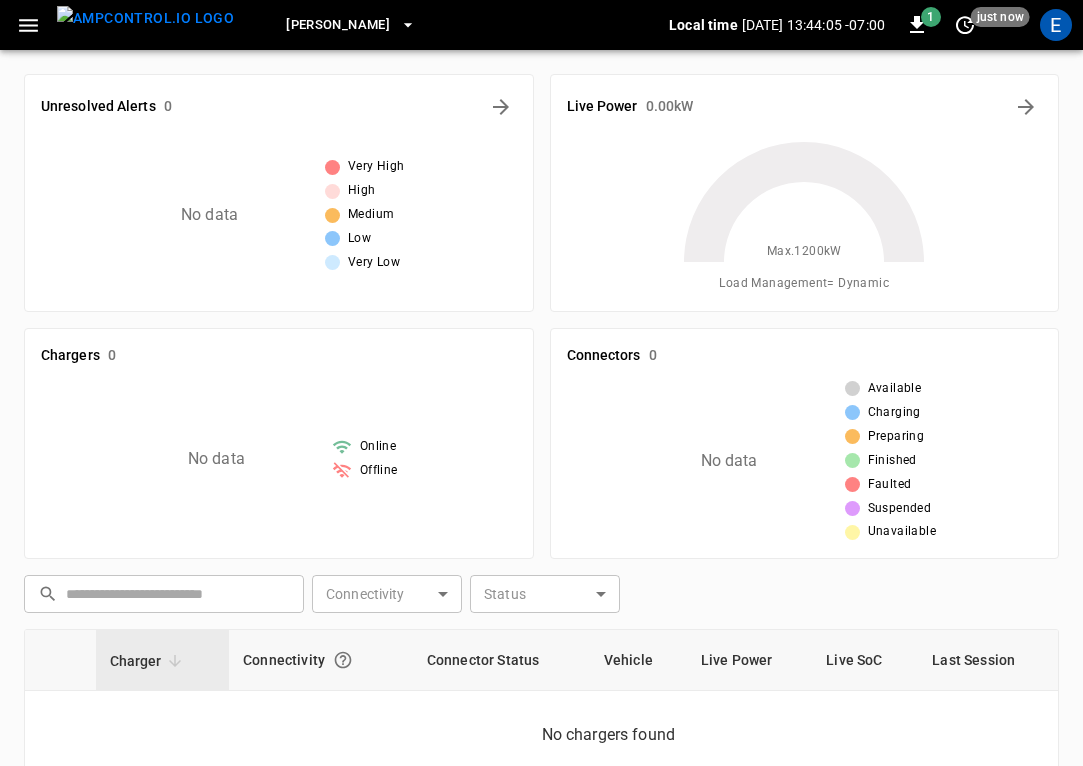 click on "Unresolved Alerts 0 No data Very High High Medium Low Very Low Live Power 0.00  kW Max.  1200  kW Load Management  =   Dynamic Chargers 0 No data Online Offline Connectors 0 No data Available Charging Preparing Finished Faulted Suspended Unavailable ​ ​ Connectivity ​ Connectivity Status ​ Status   Charger Connectivity Connector Status Vehicle Live Power Live SoC Last Session No chargers found 0–0 of 0" at bounding box center (541, 646) 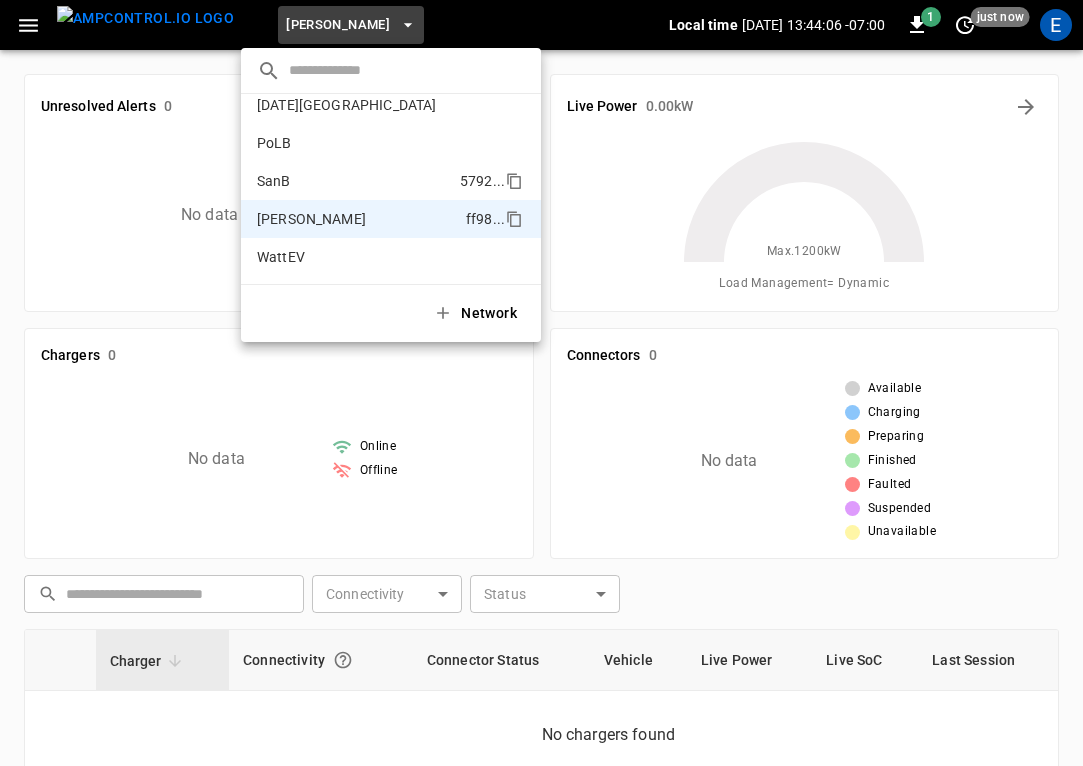 scroll, scrollTop: 0, scrollLeft: 0, axis: both 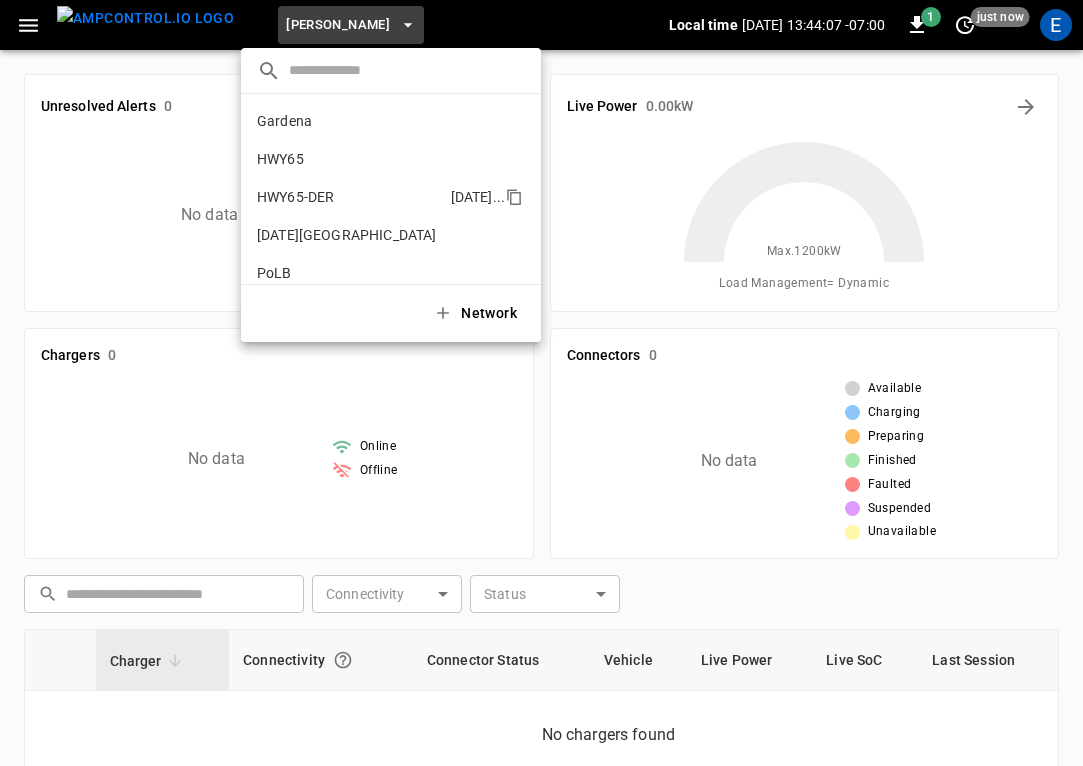 click on "HWY65-DER [DATE].." at bounding box center (391, 197) 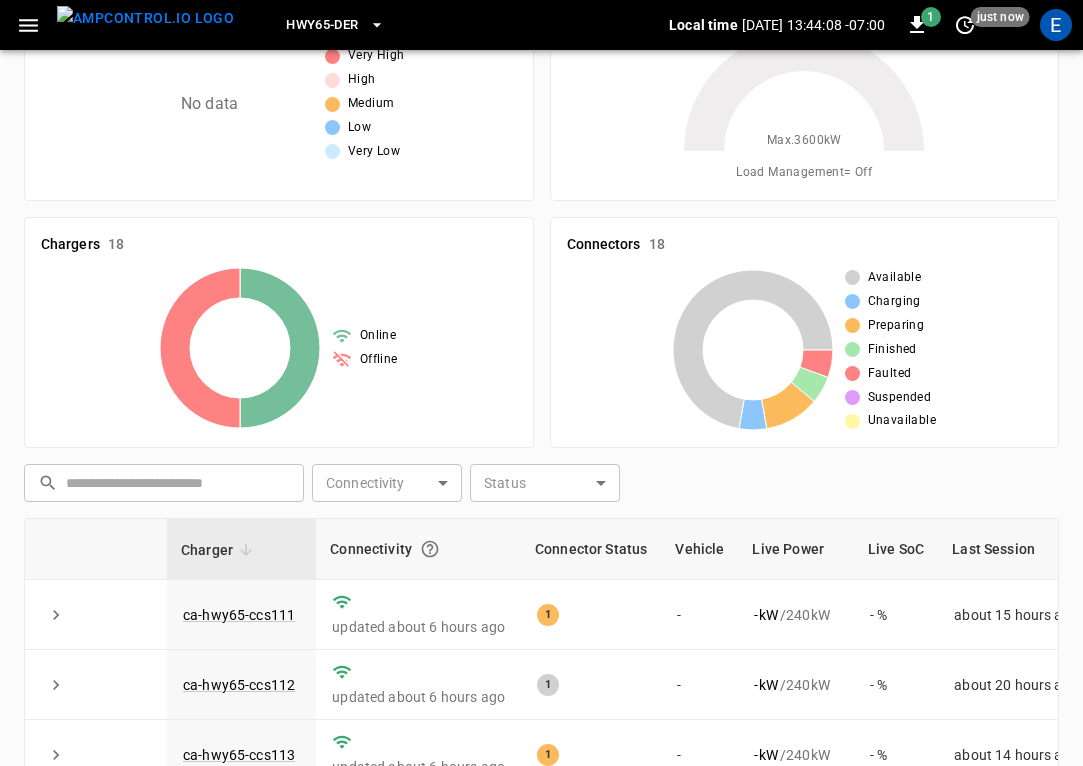 scroll, scrollTop: 327, scrollLeft: 0, axis: vertical 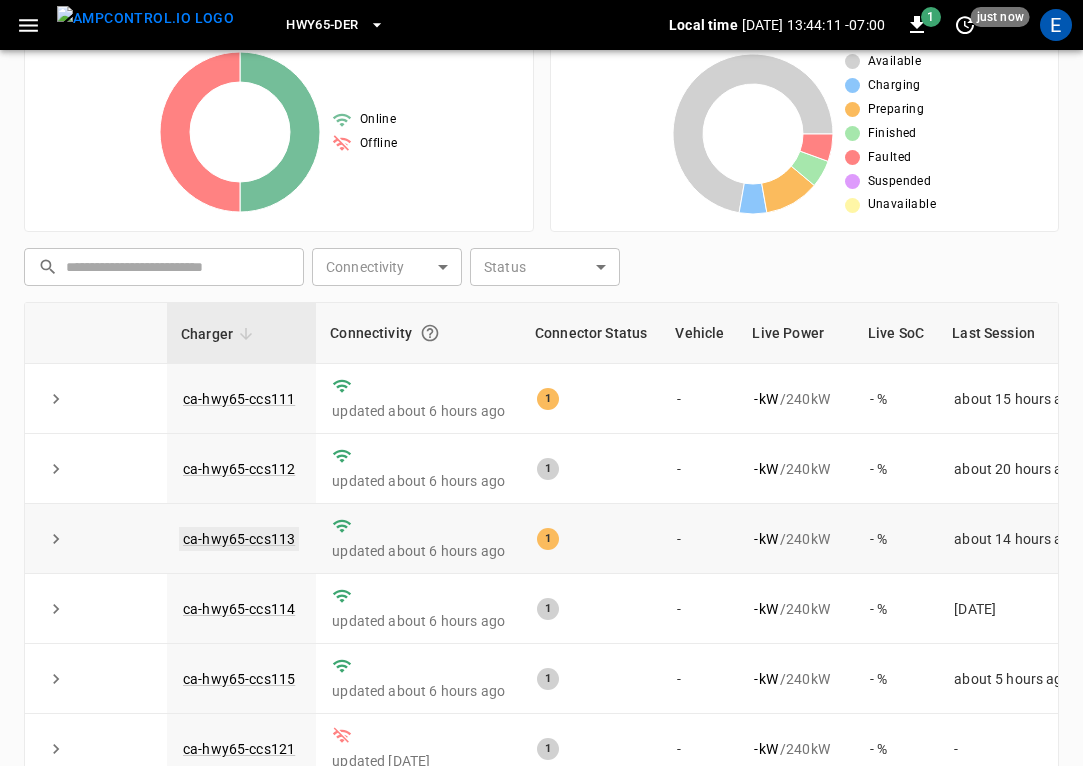click on "ca-hwy65-ccs113" at bounding box center [239, 539] 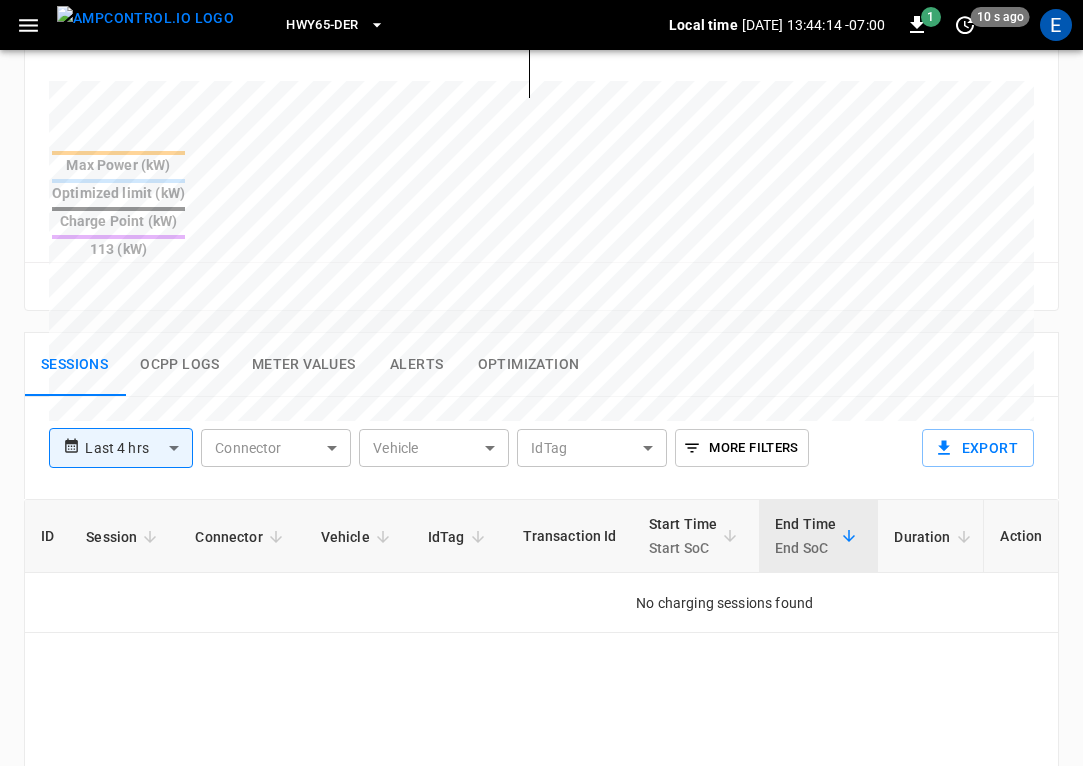 scroll, scrollTop: 984, scrollLeft: 0, axis: vertical 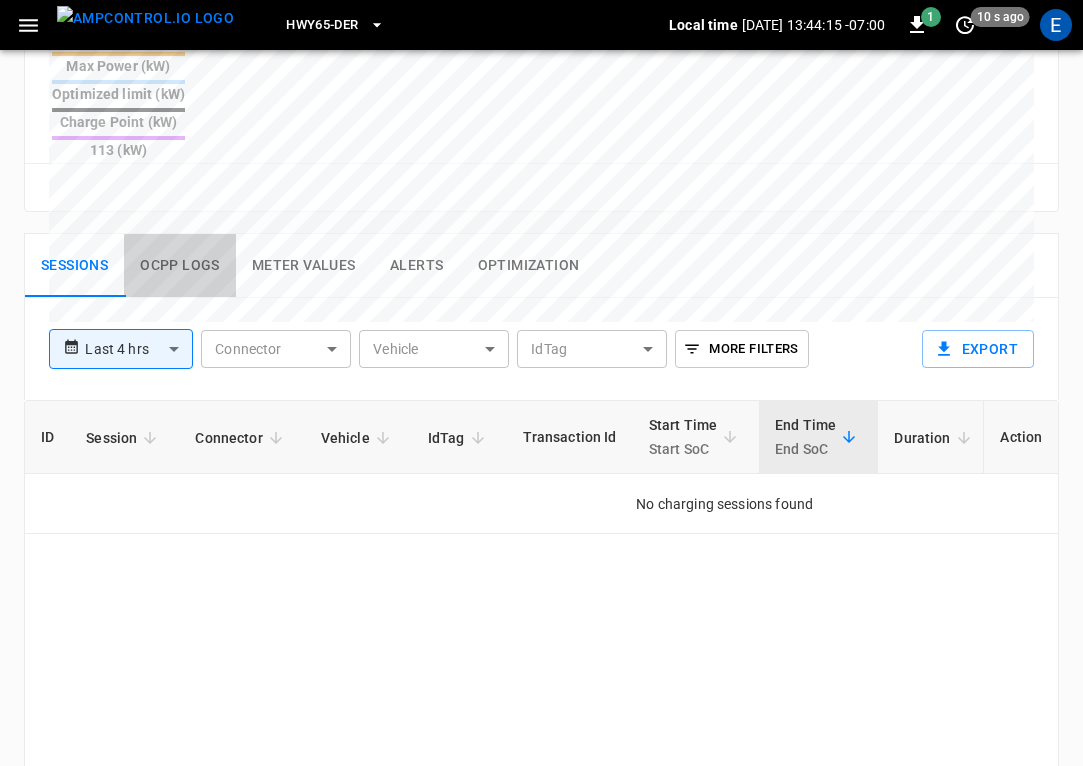 click on "Ocpp logs" at bounding box center [180, 266] 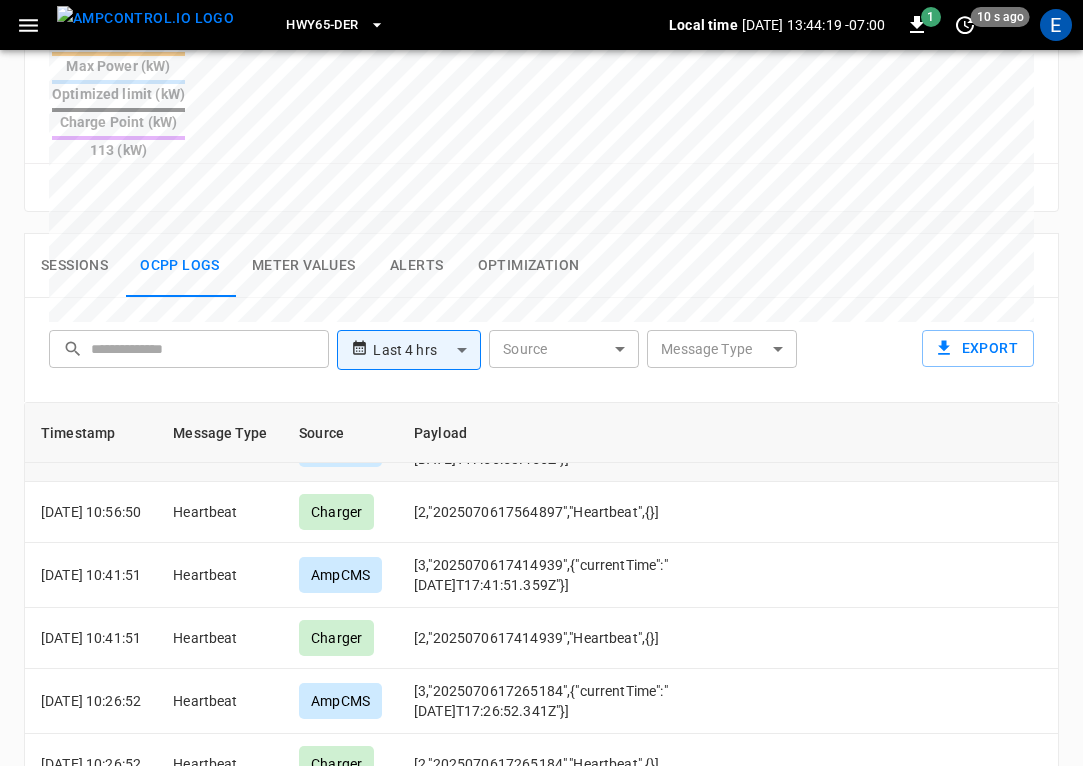 scroll, scrollTop: 1542, scrollLeft: 0, axis: vertical 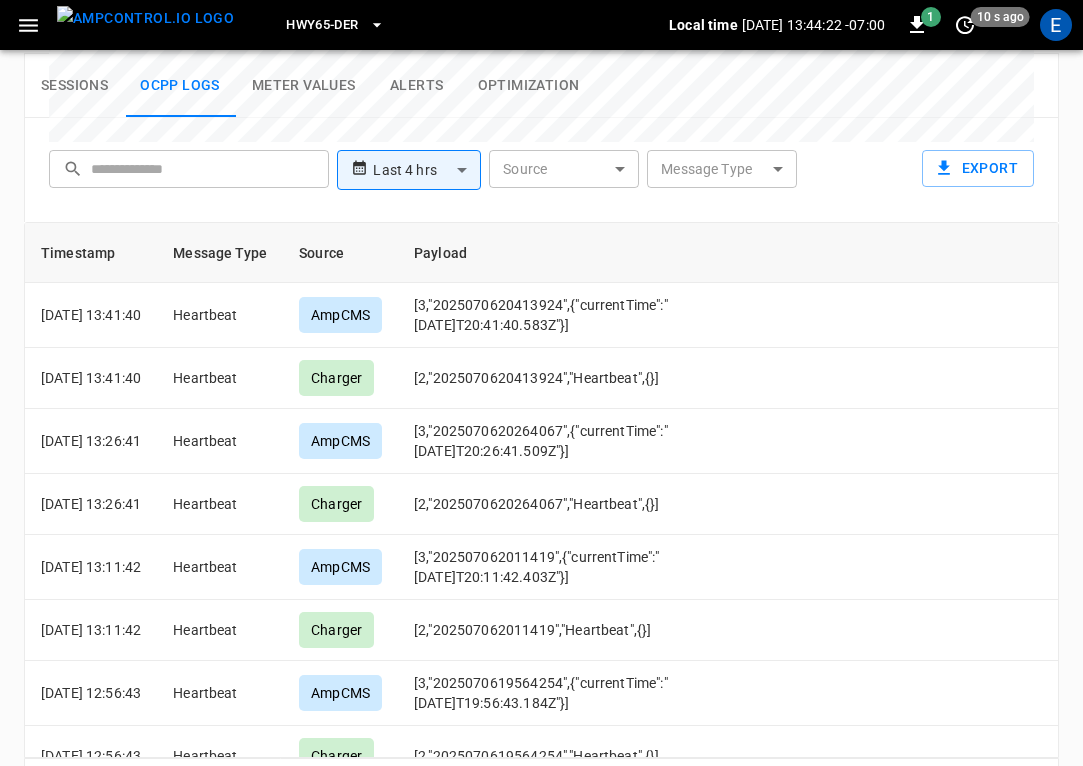 click on "**********" at bounding box center (541, -164) 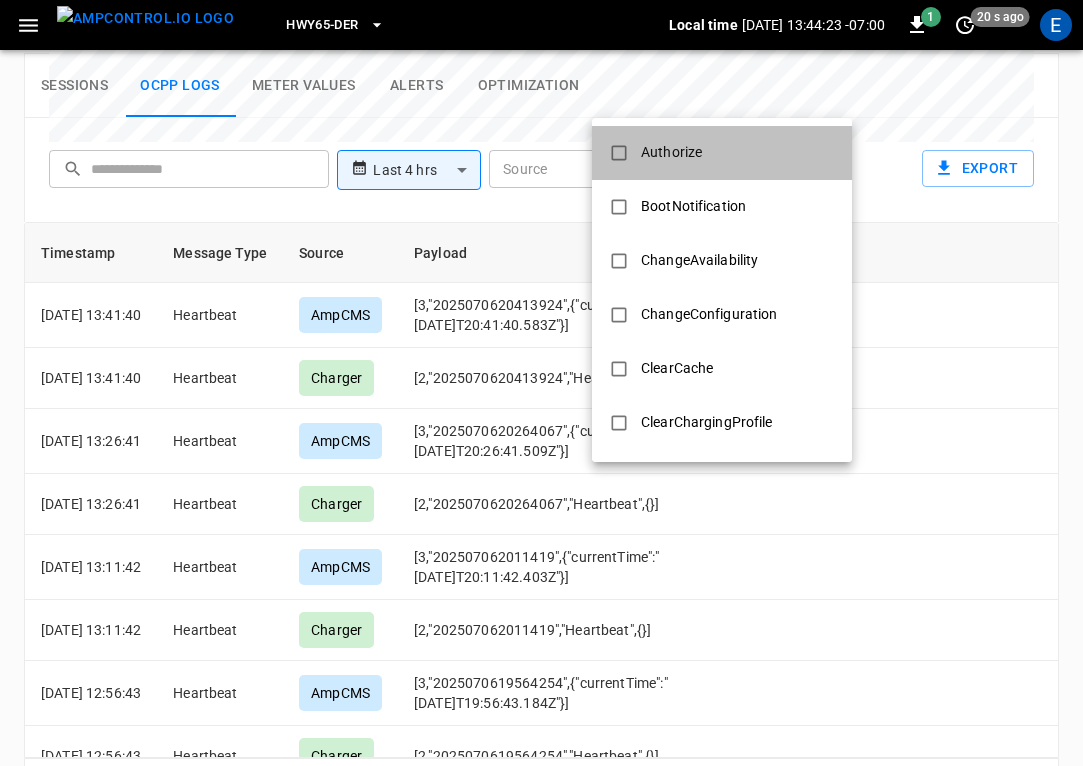 click on "Authorize" at bounding box center [722, 153] 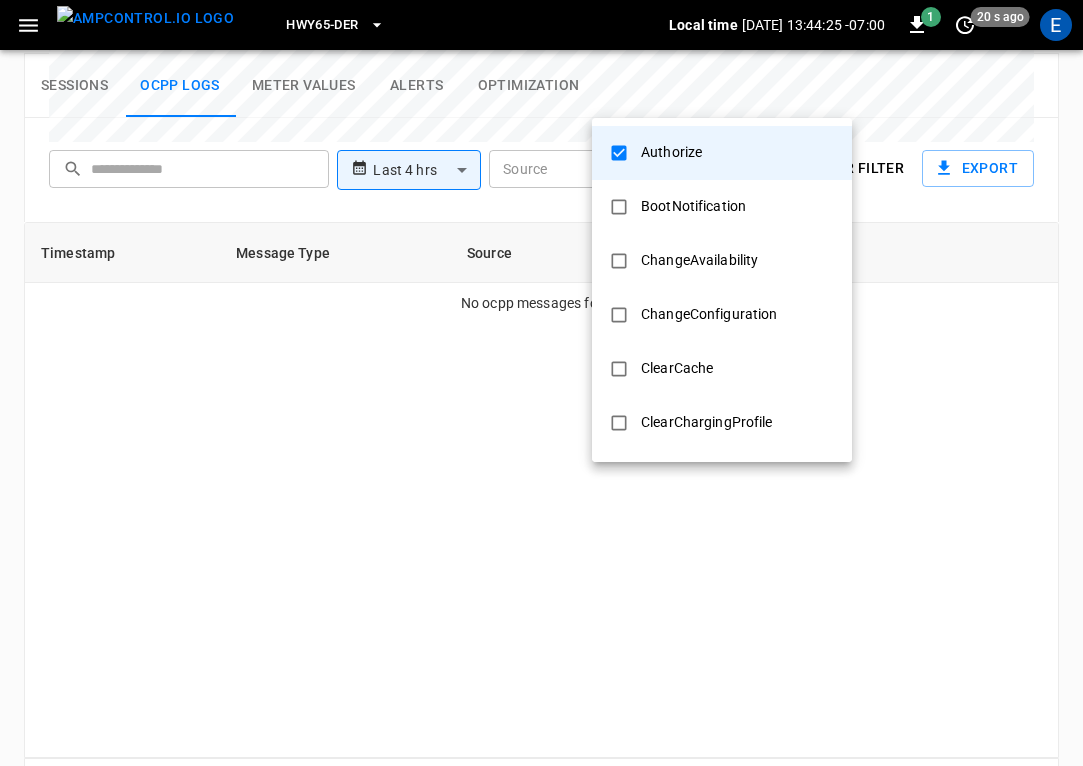 click at bounding box center [541, 383] 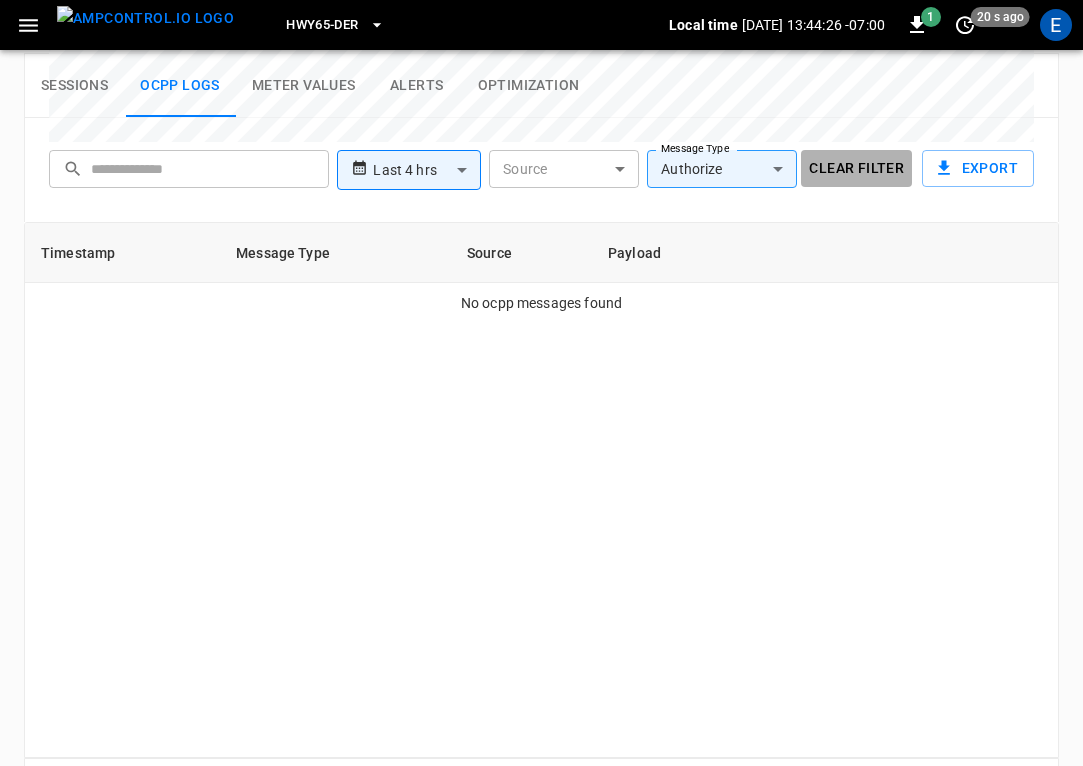 click on "Clear filter" at bounding box center (856, 168) 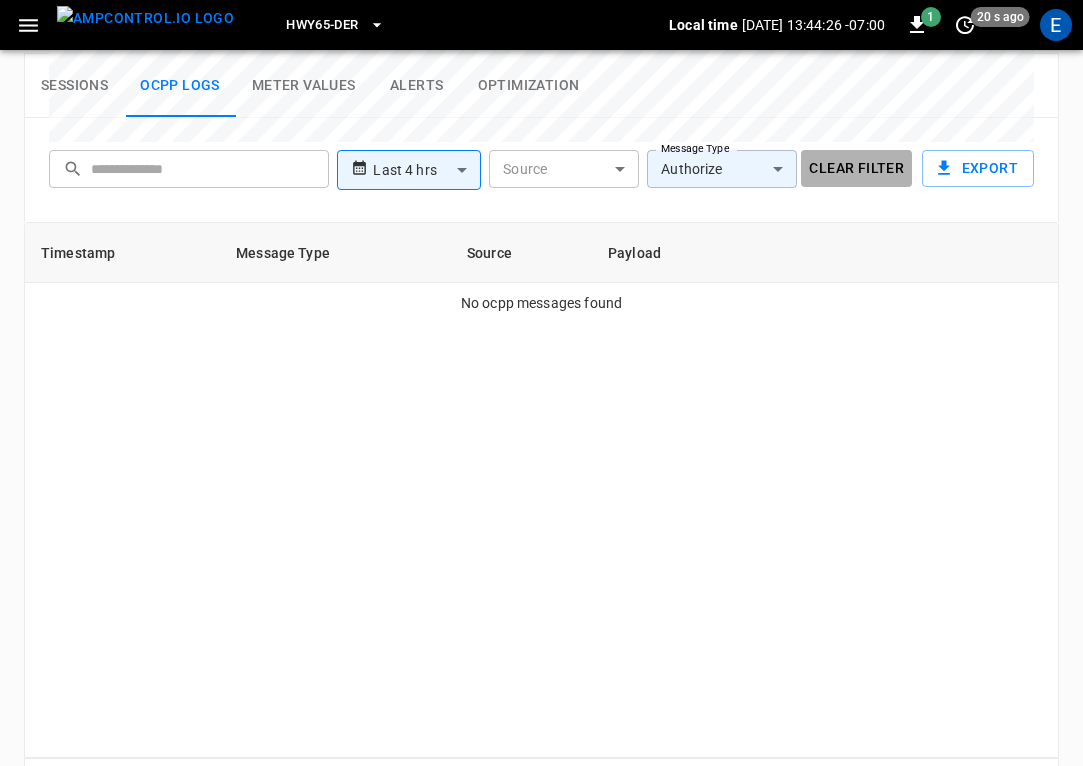 type 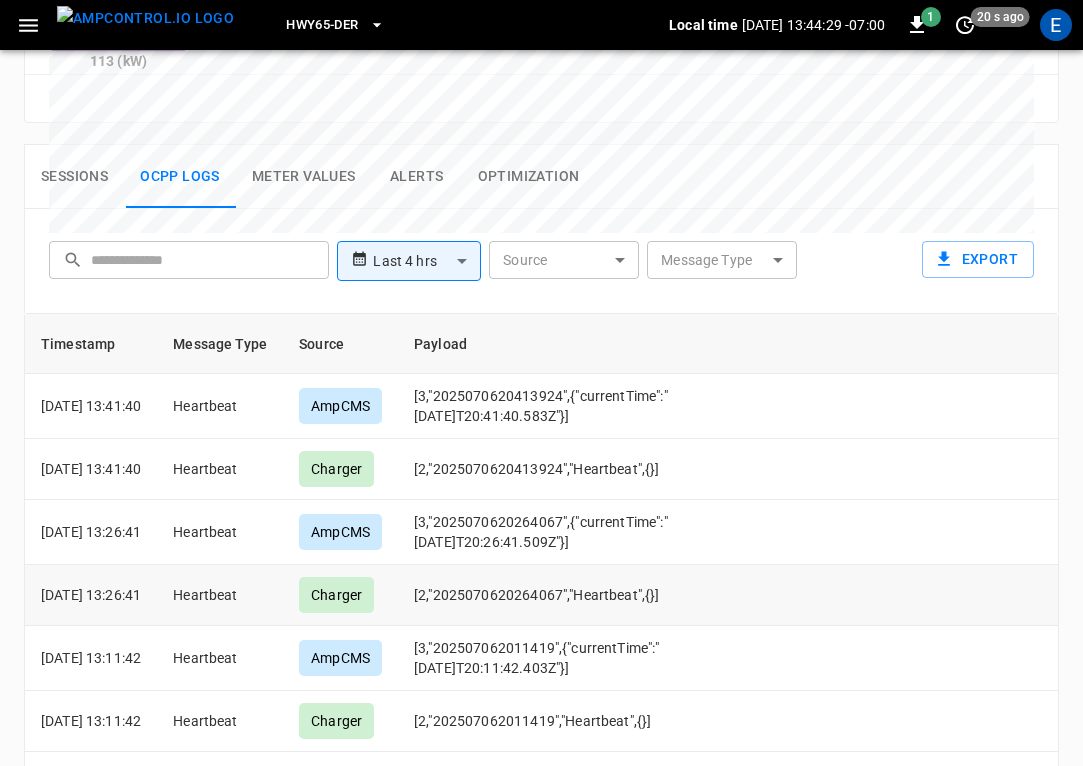 scroll, scrollTop: 931, scrollLeft: 0, axis: vertical 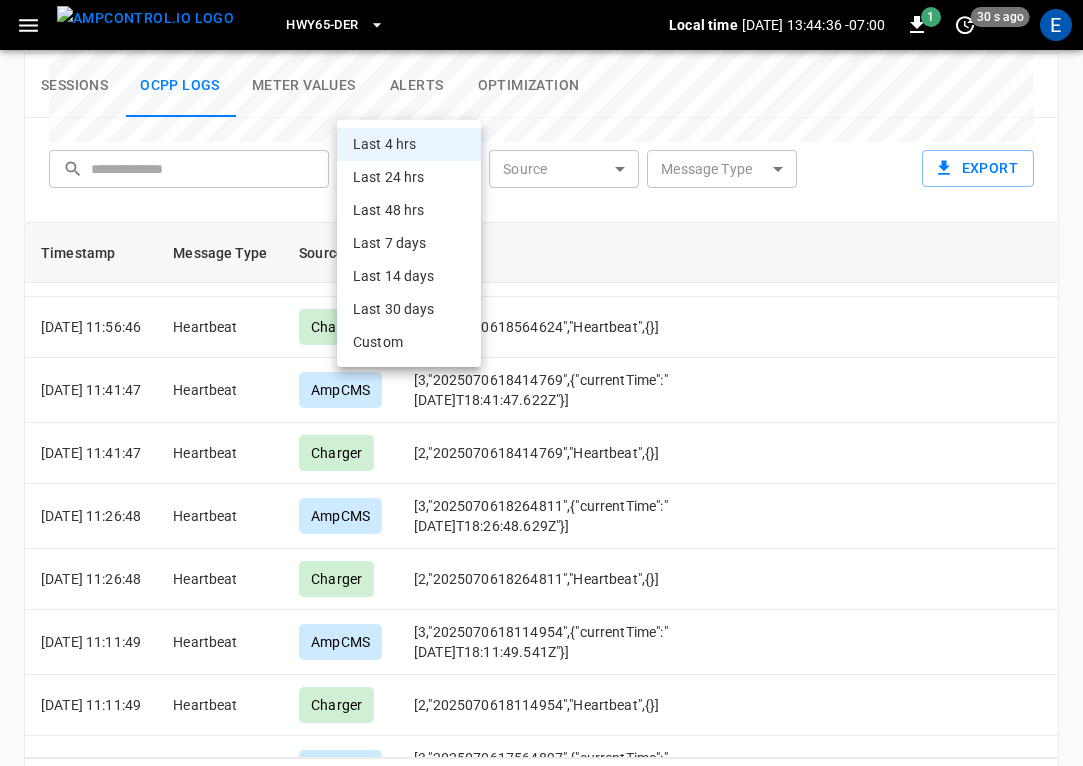 click on "**********" at bounding box center (541, -164) 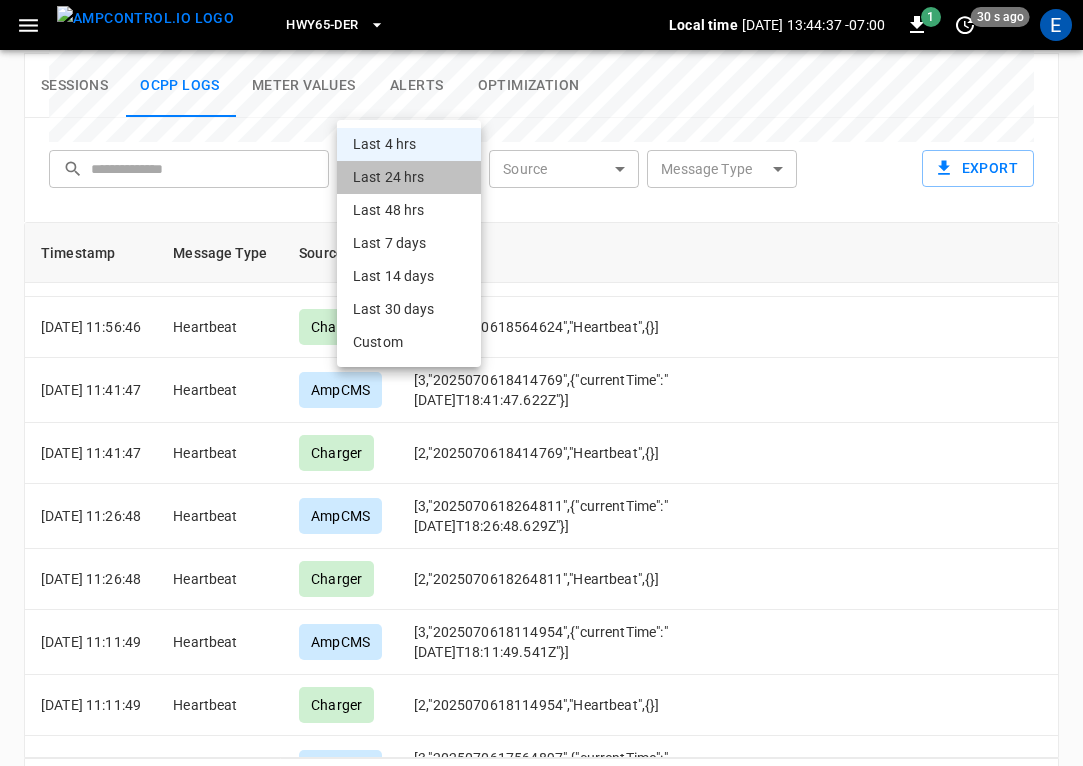 click on "Last 24 hrs" at bounding box center (409, 177) 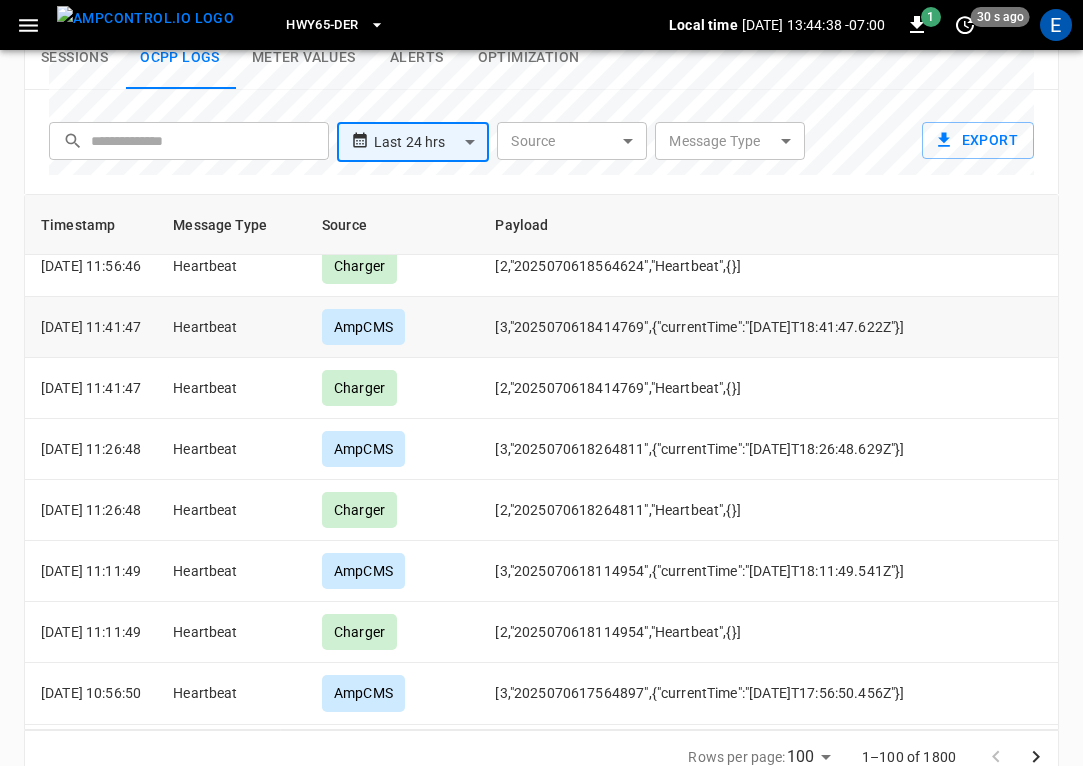 scroll, scrollTop: 906, scrollLeft: 0, axis: vertical 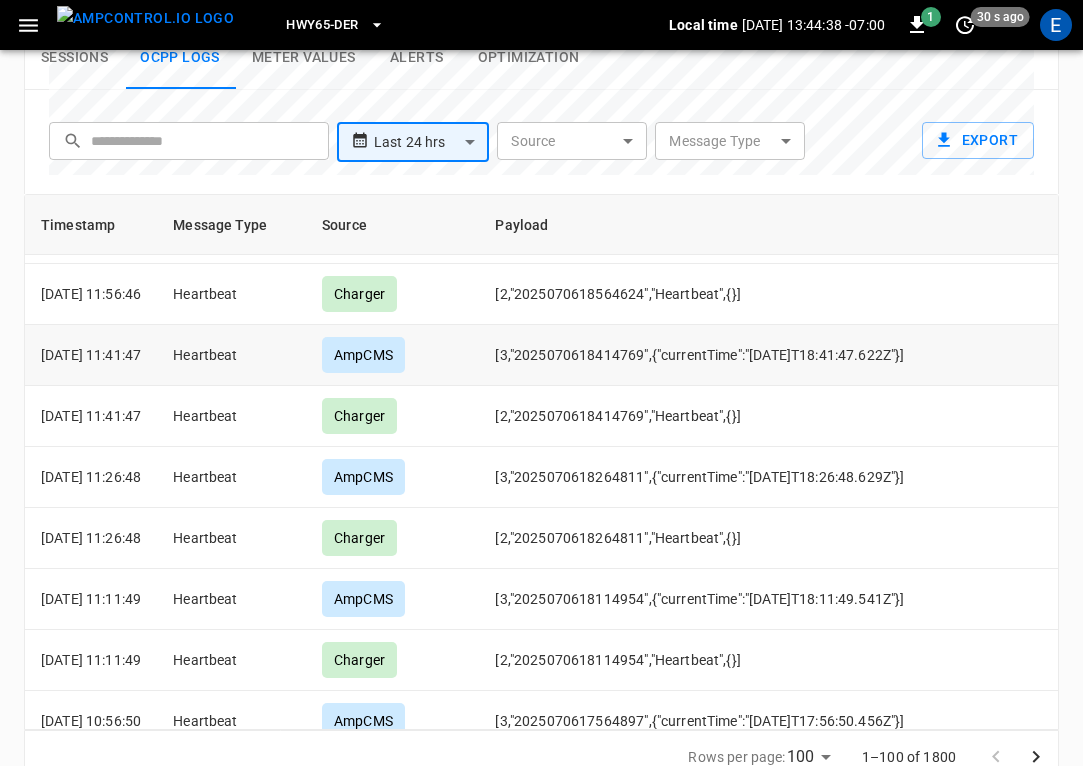 click on "[3,"2025070618414769",{"currentTime":"2025-07-06T18:41:47.622Z"}]" at bounding box center [1131, 355] 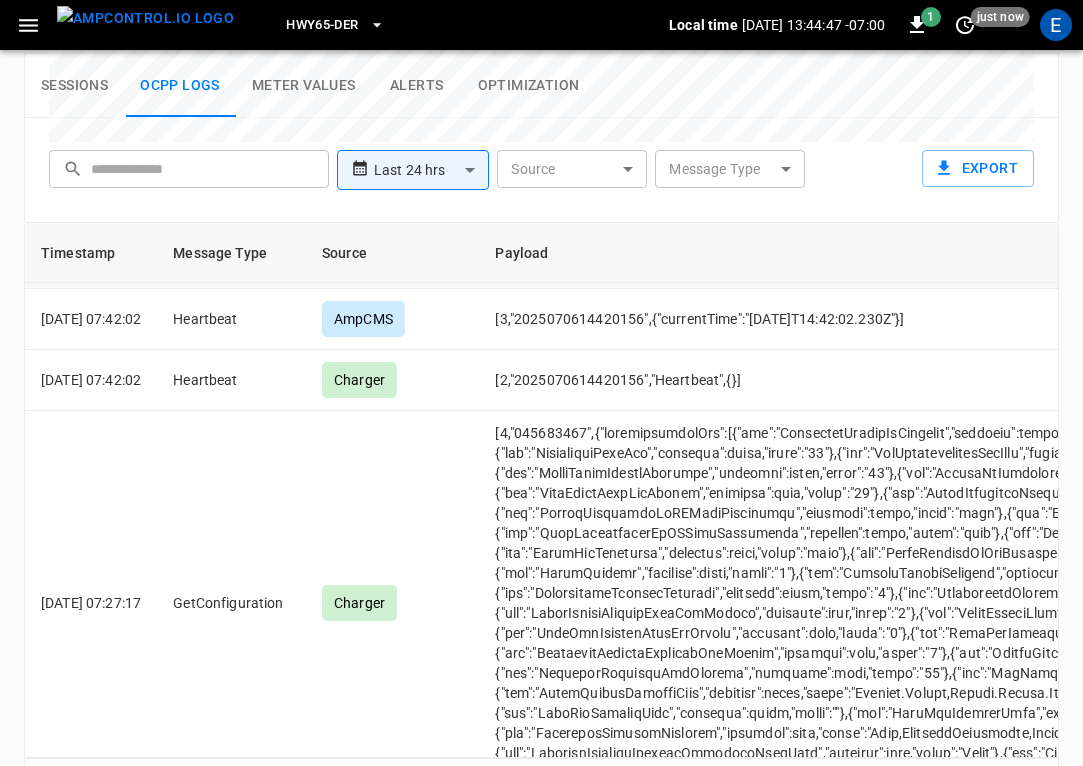 scroll, scrollTop: 2977, scrollLeft: 0, axis: vertical 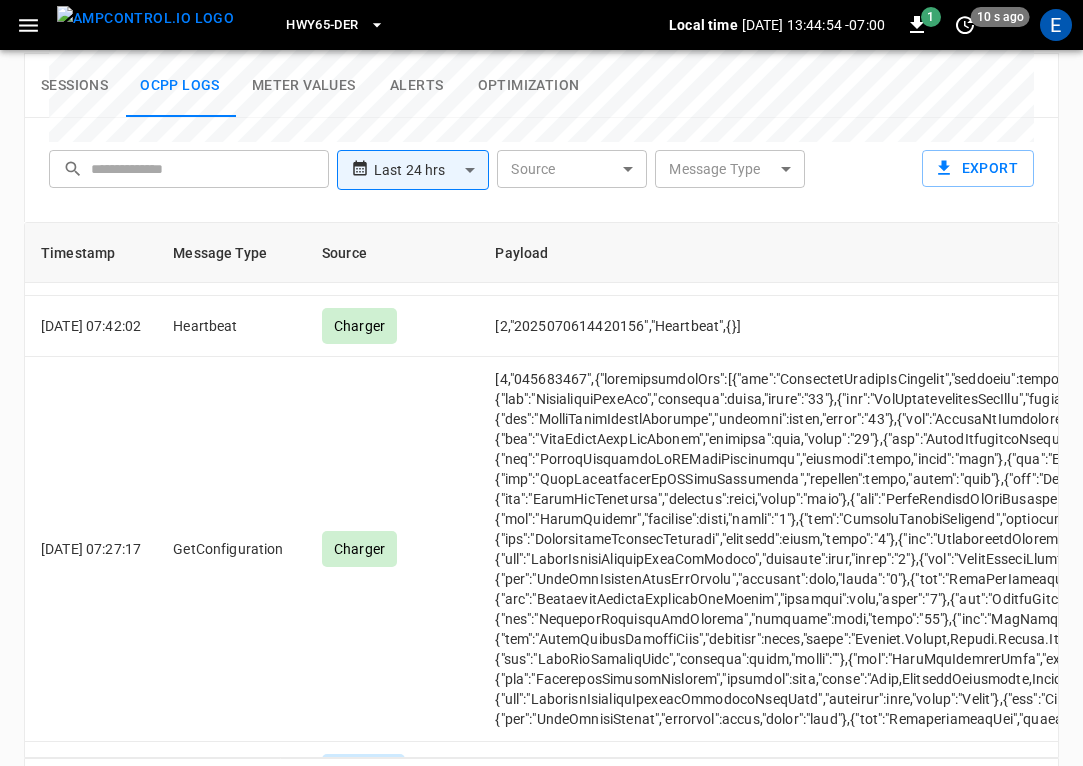 click at bounding box center [145, 18] 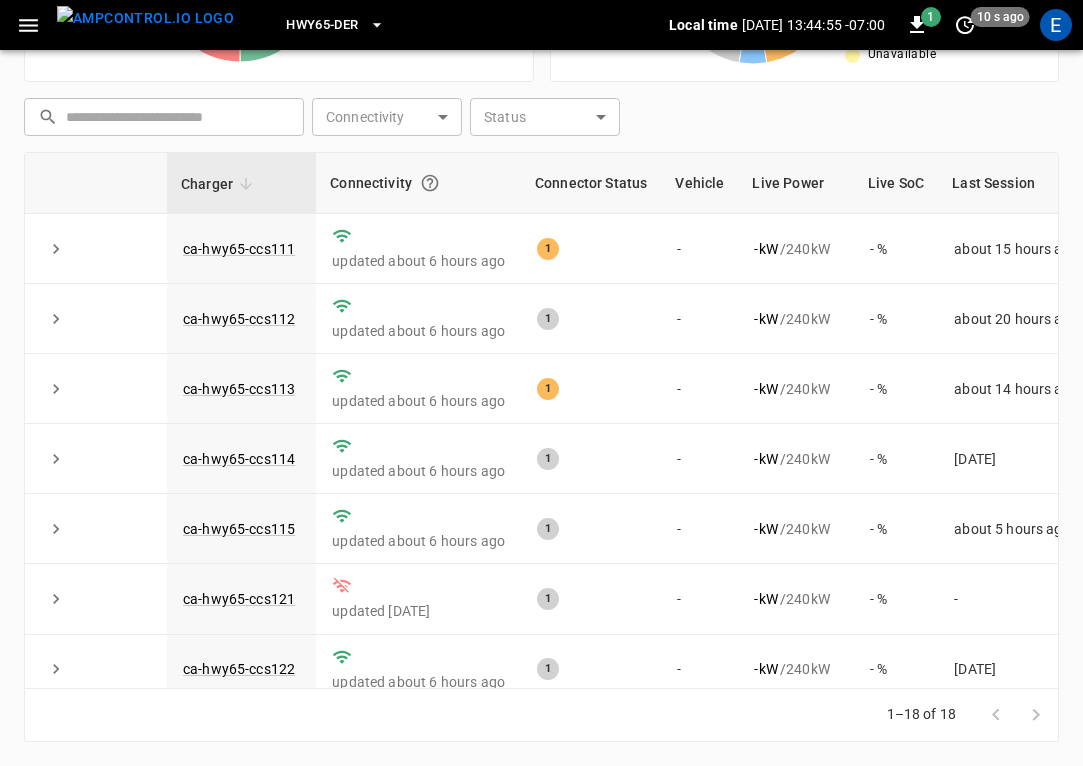 scroll, scrollTop: 476, scrollLeft: 0, axis: vertical 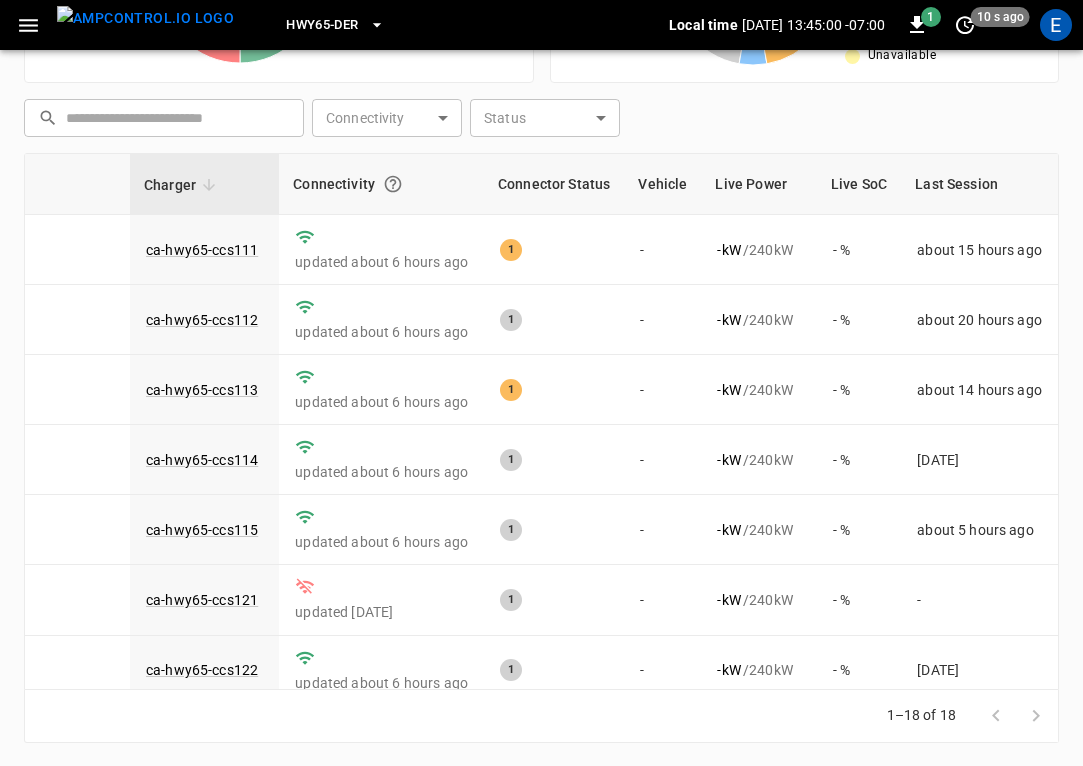 click at bounding box center (145, 18) 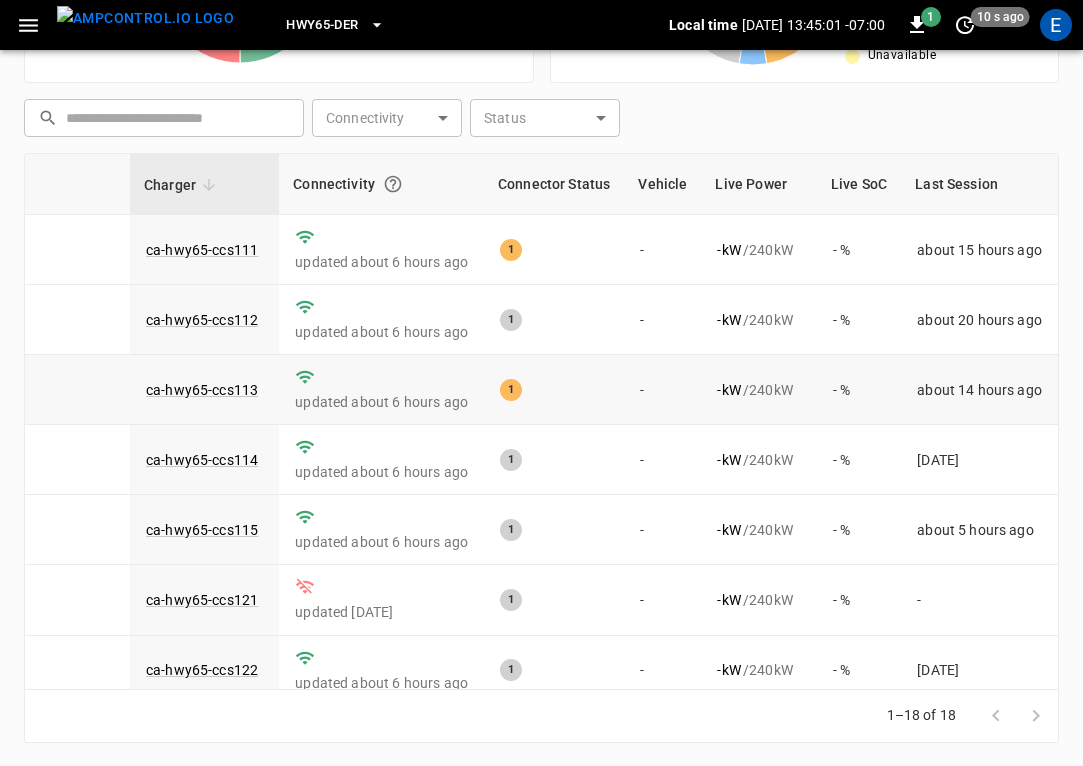 scroll, scrollTop: 0, scrollLeft: 0, axis: both 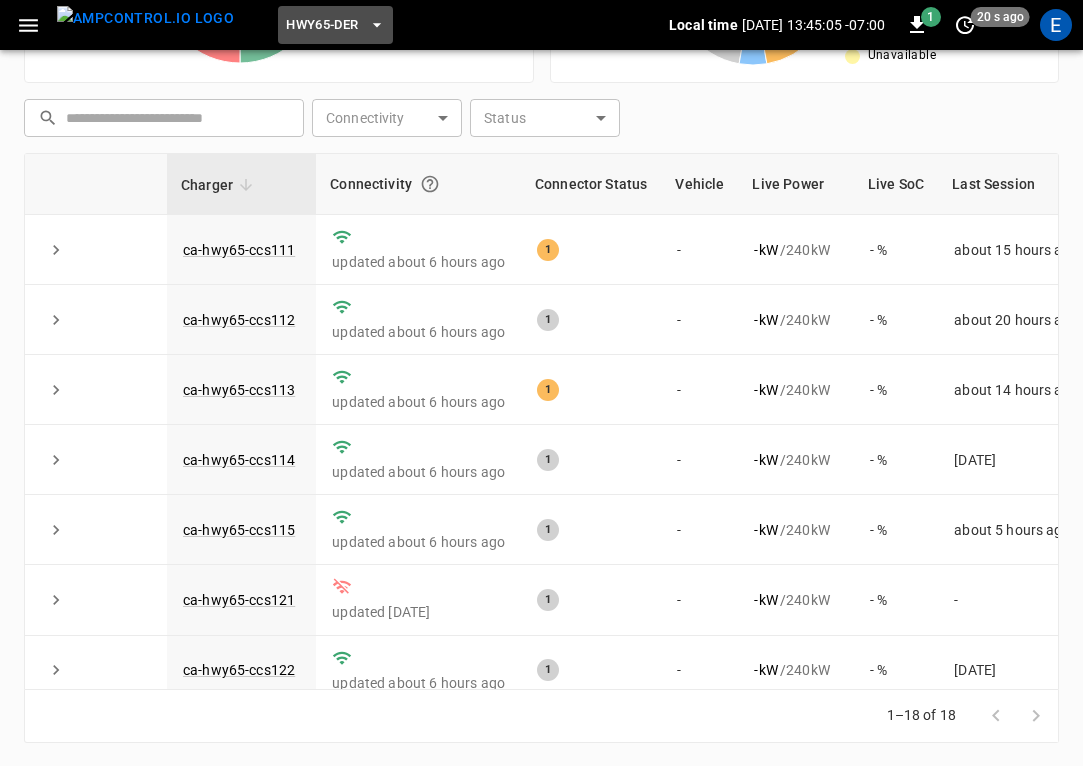 click on "HWY65-DER" at bounding box center (335, 25) 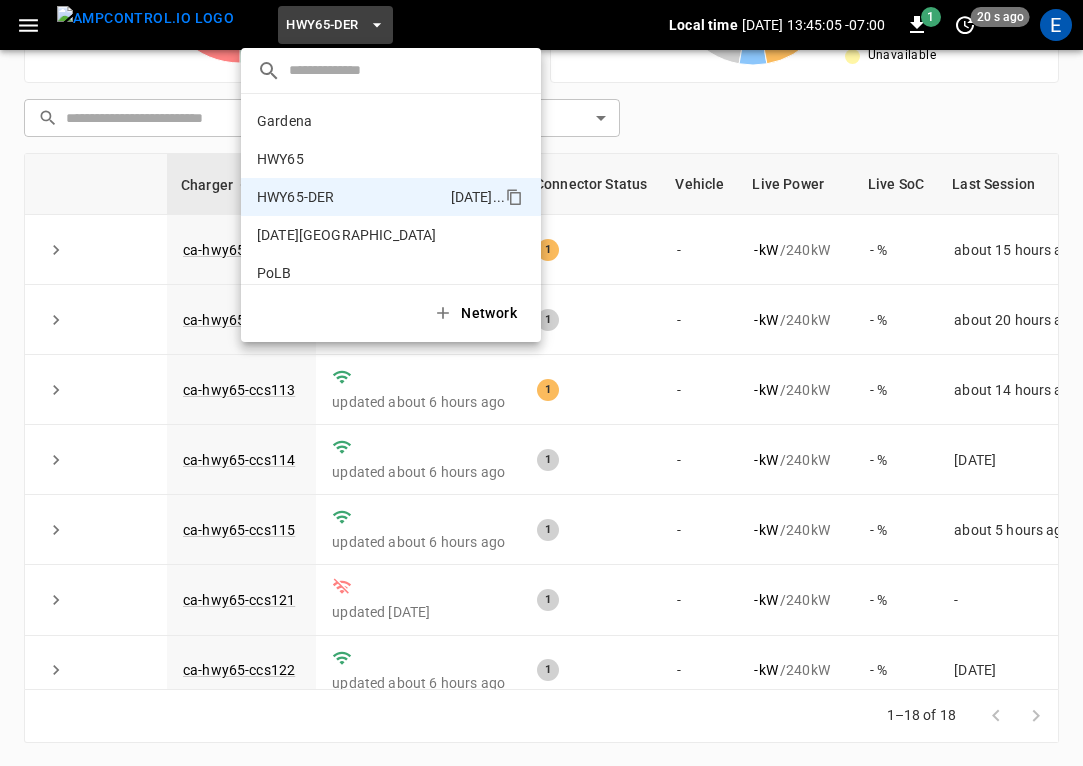scroll, scrollTop: 70, scrollLeft: 0, axis: vertical 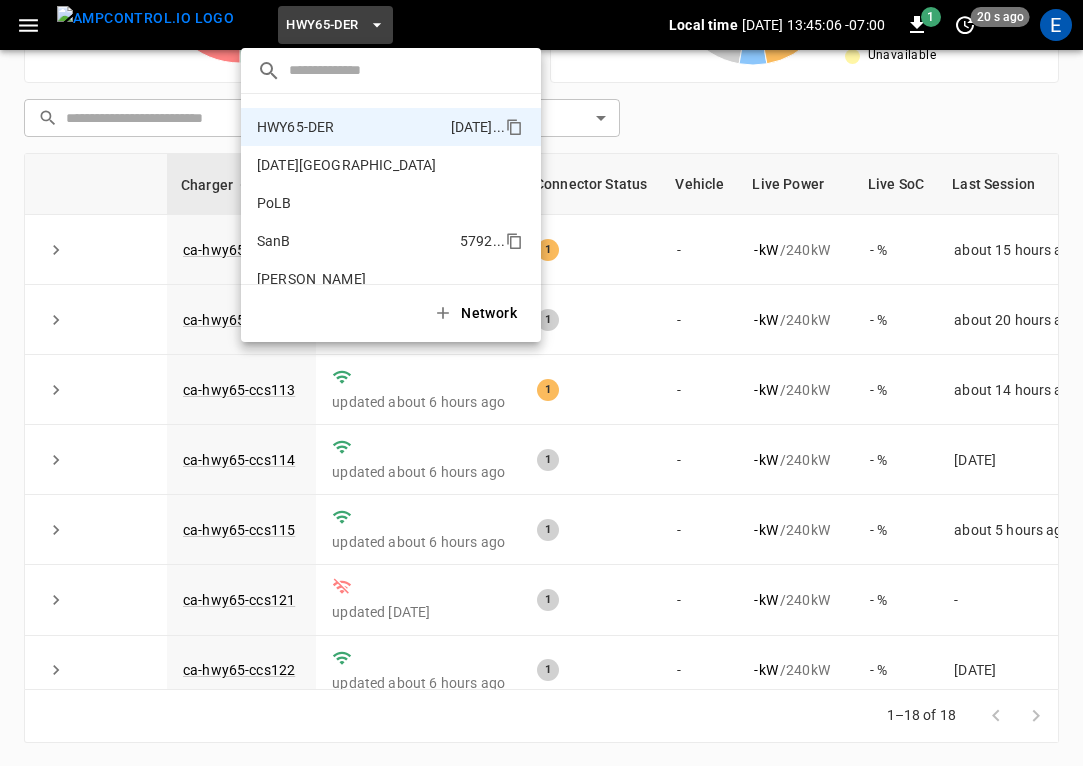 click on "SanB 5792 ..." at bounding box center [391, 241] 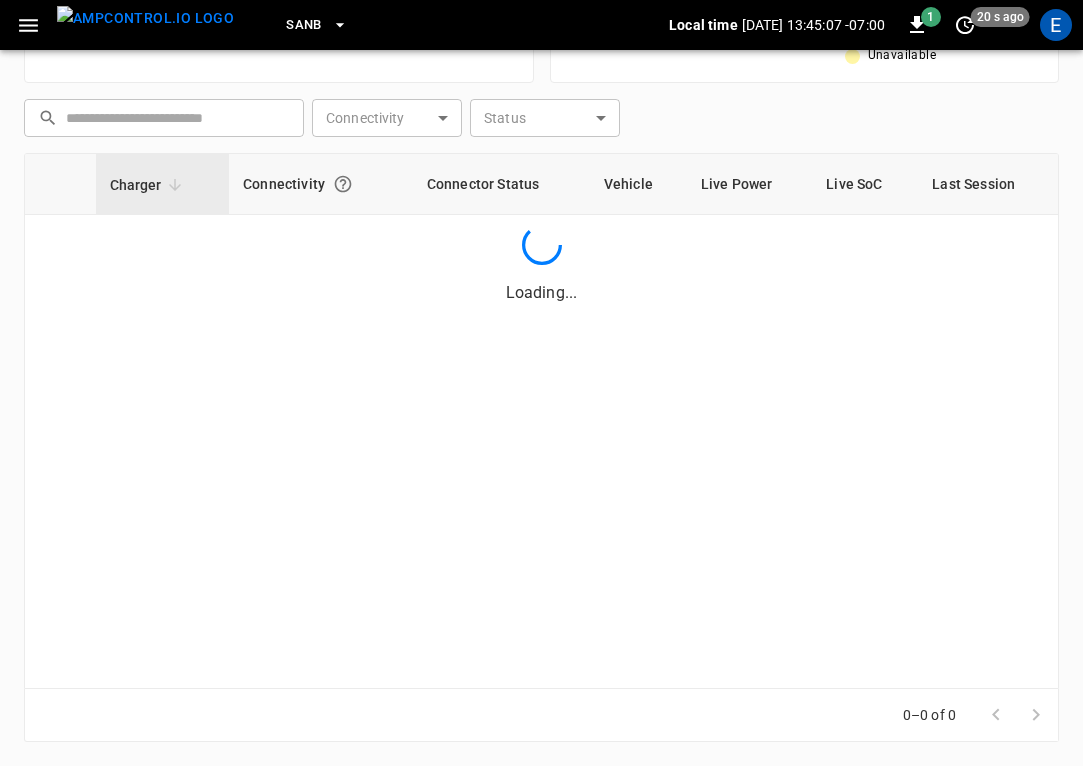 scroll, scrollTop: 476, scrollLeft: 0, axis: vertical 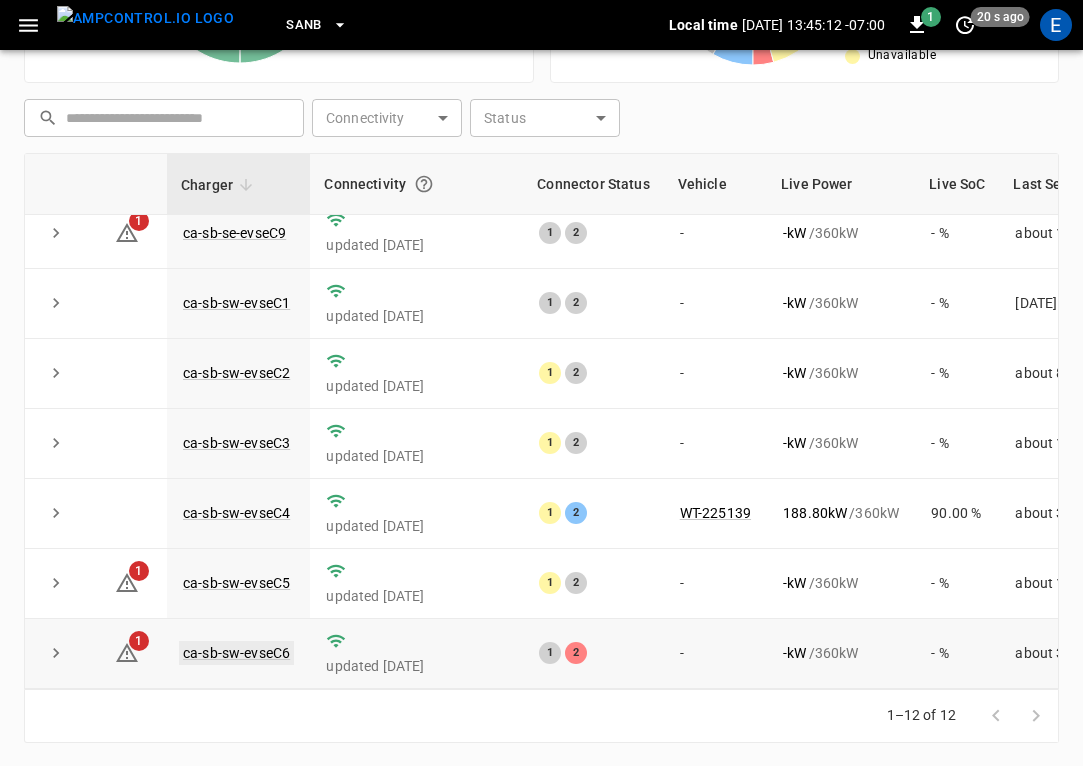 click on "ca-sb-sw-evseC6" at bounding box center [236, 653] 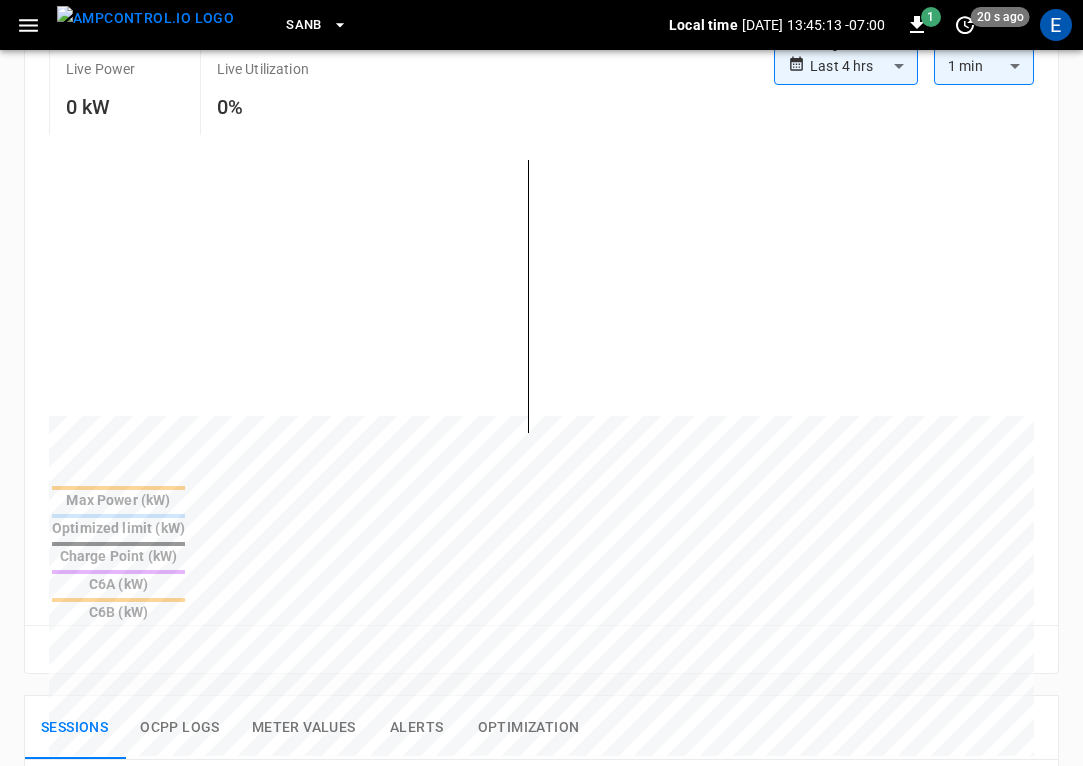 scroll, scrollTop: 801, scrollLeft: 0, axis: vertical 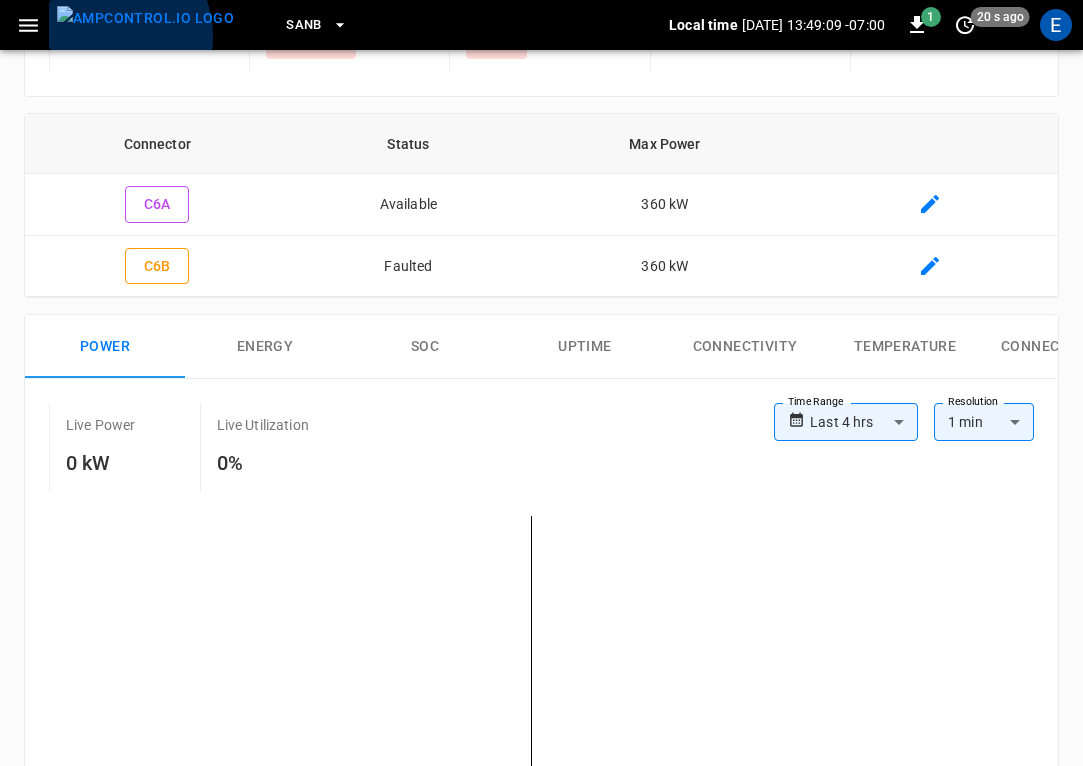 click at bounding box center (145, 18) 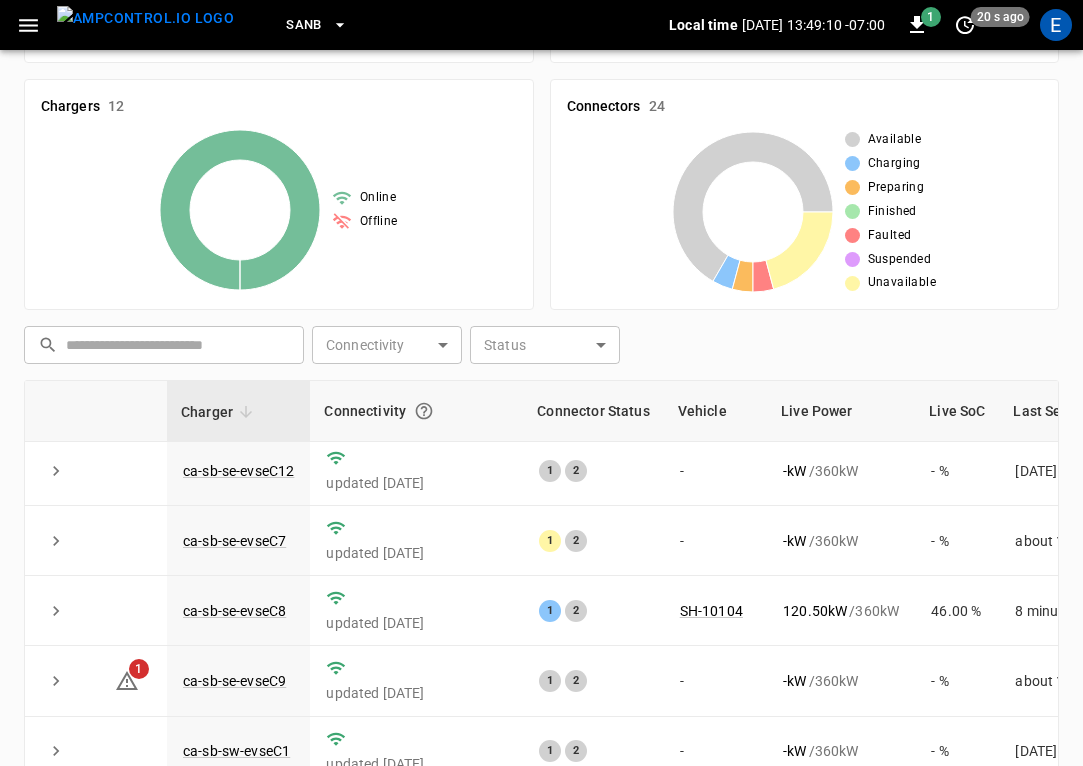 scroll, scrollTop: 373, scrollLeft: 0, axis: vertical 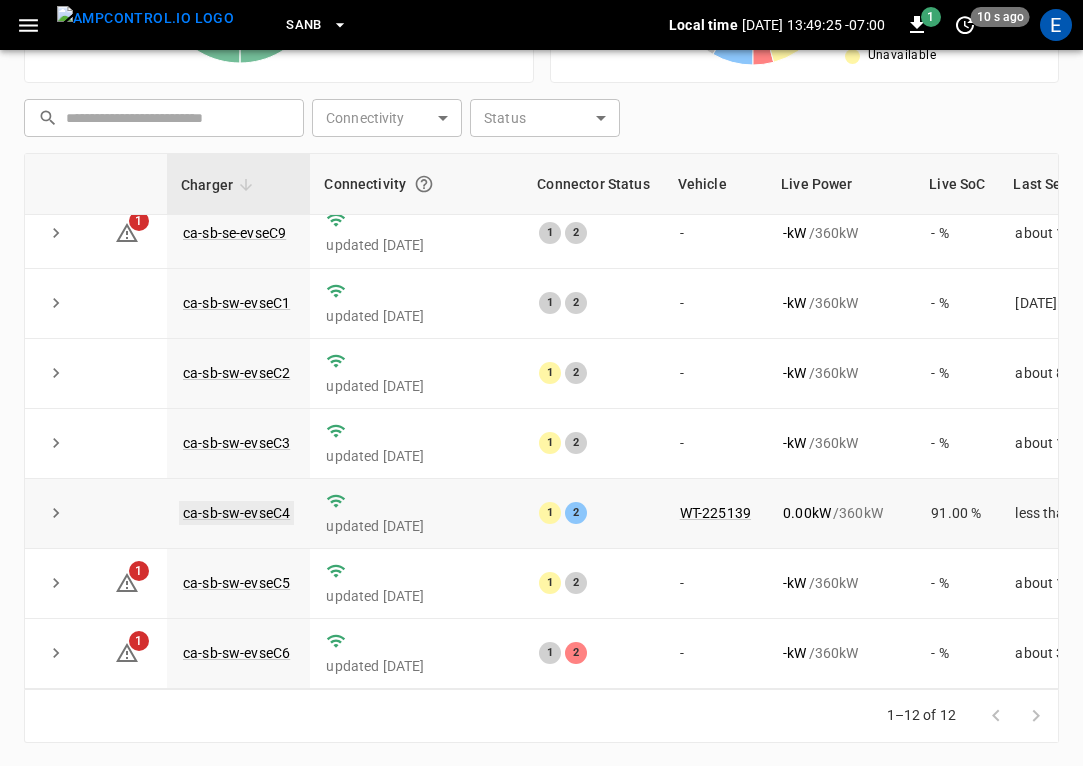 click on "ca-sb-sw-evseC4" at bounding box center [236, 513] 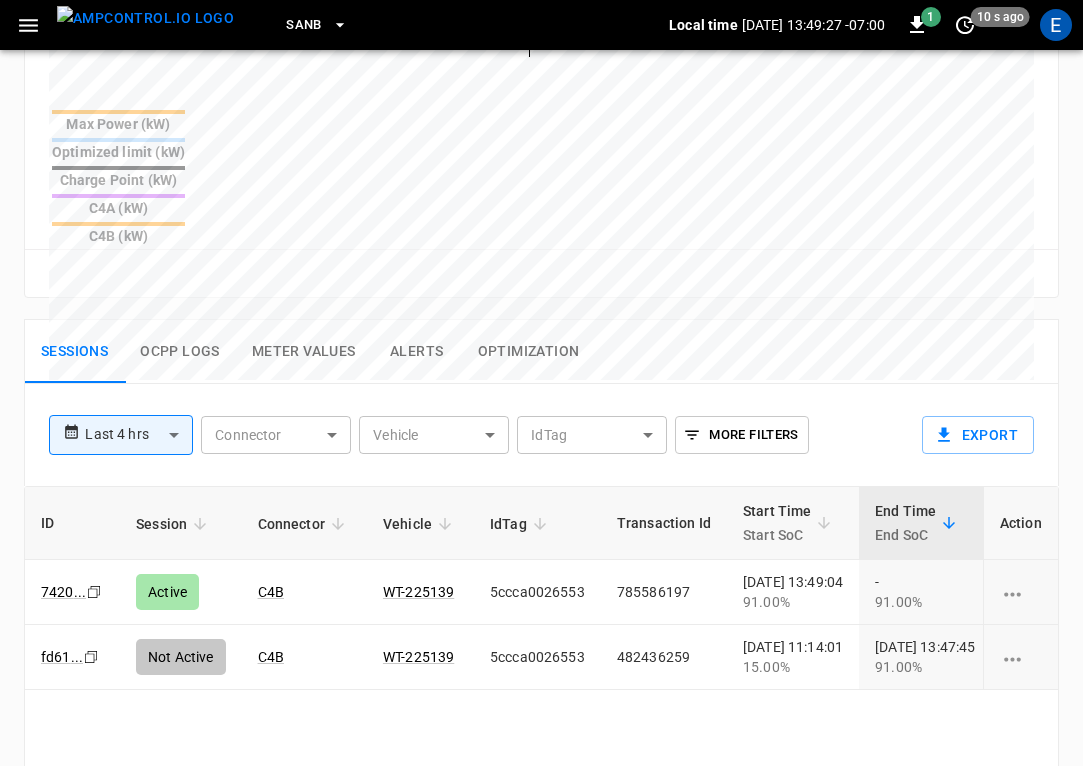 scroll, scrollTop: 1058, scrollLeft: 0, axis: vertical 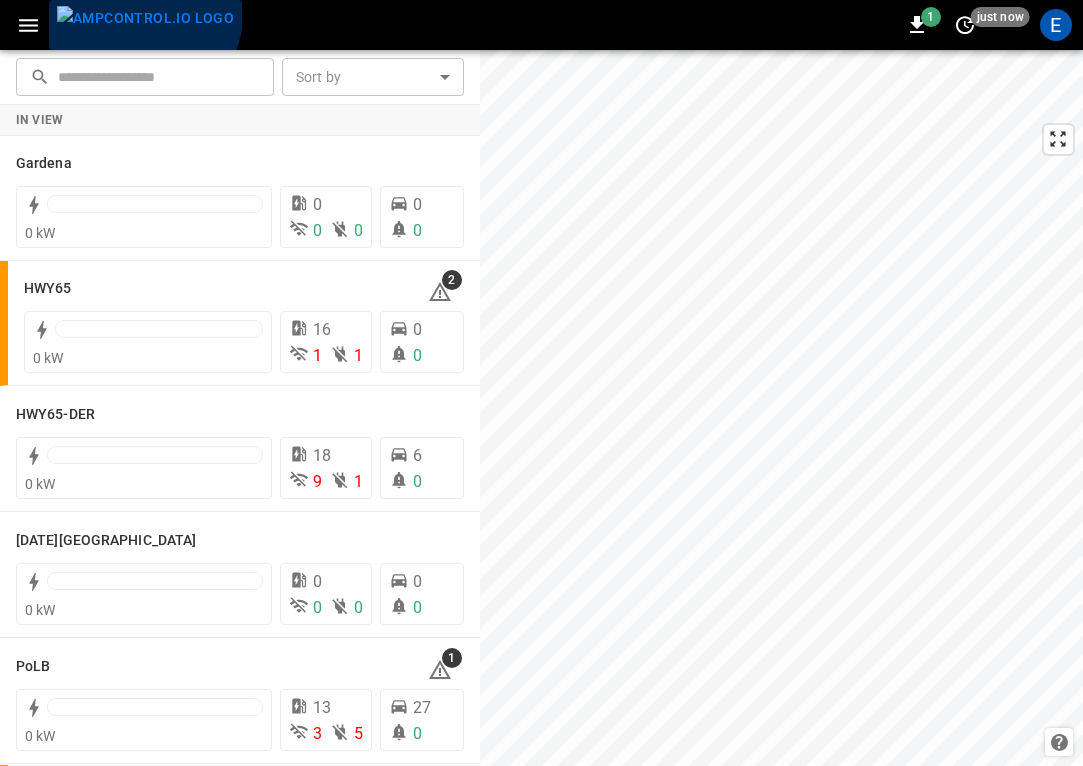 click at bounding box center (145, 18) 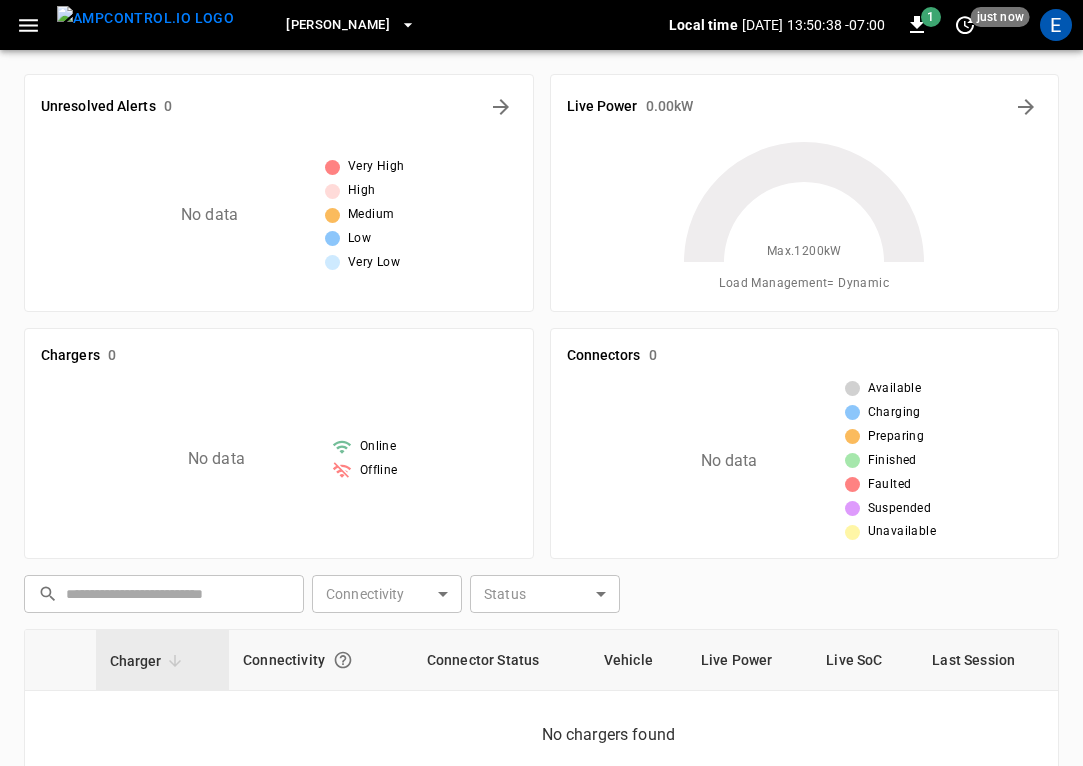 click on "[PERSON_NAME]" at bounding box center (338, 25) 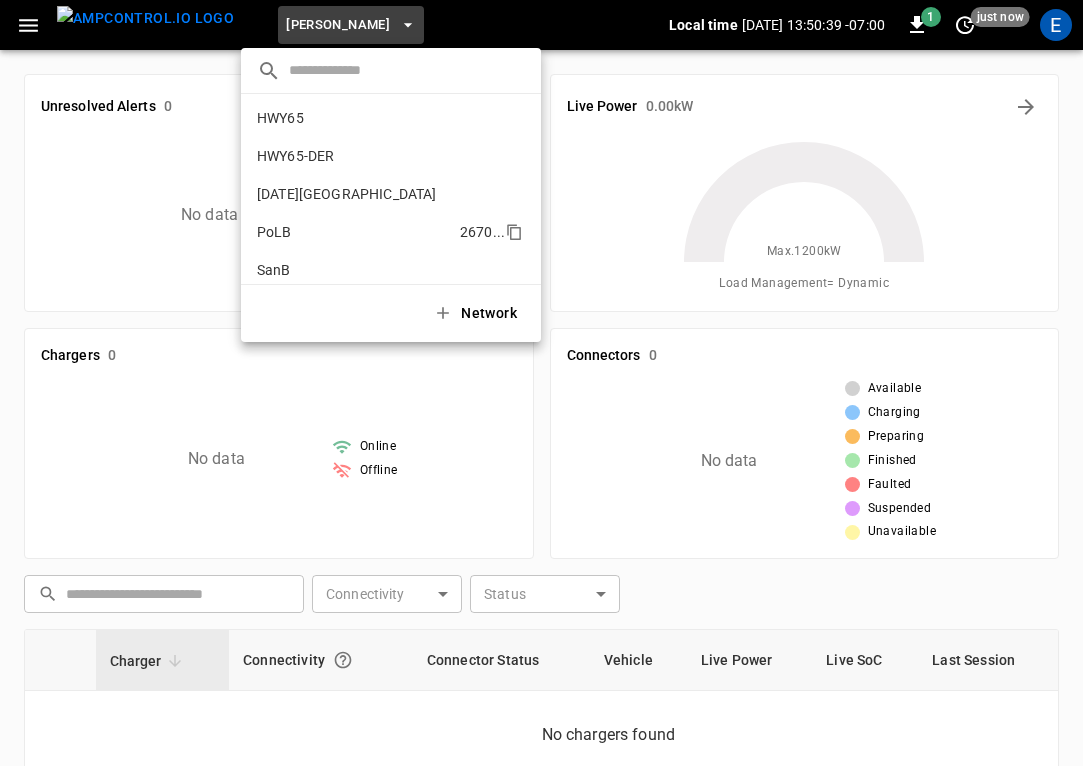 scroll, scrollTop: 0, scrollLeft: 0, axis: both 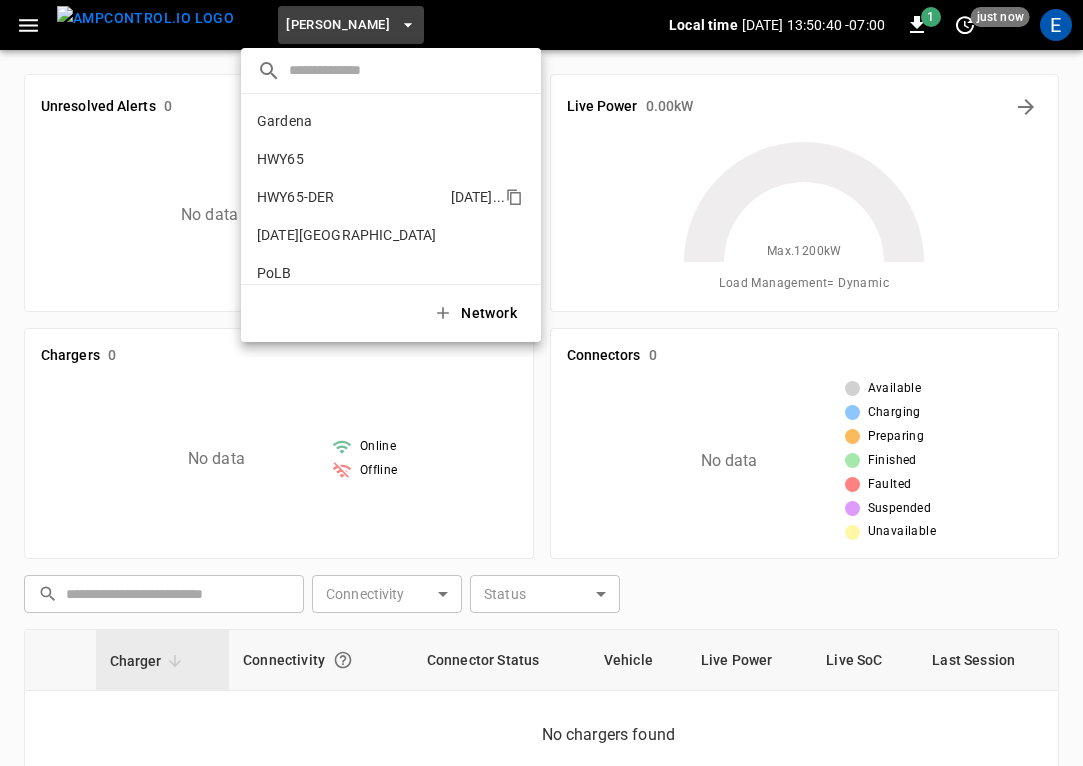 click on "HWY65-DER" at bounding box center (295, 197) 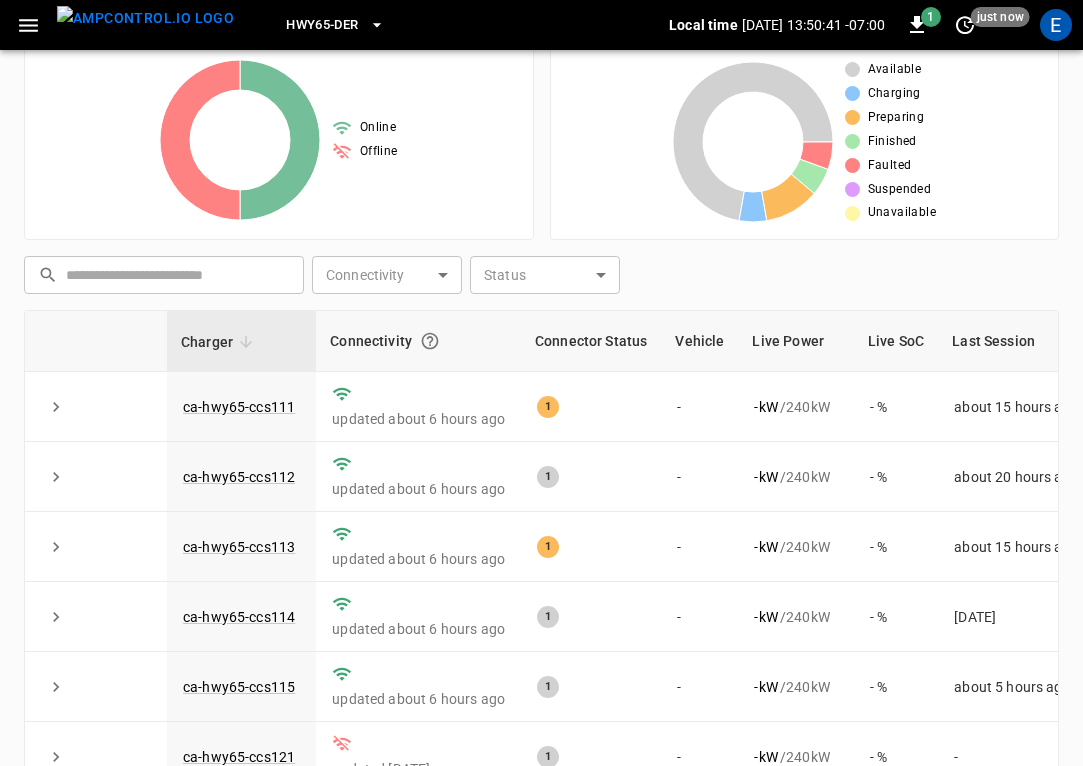 scroll, scrollTop: 476, scrollLeft: 0, axis: vertical 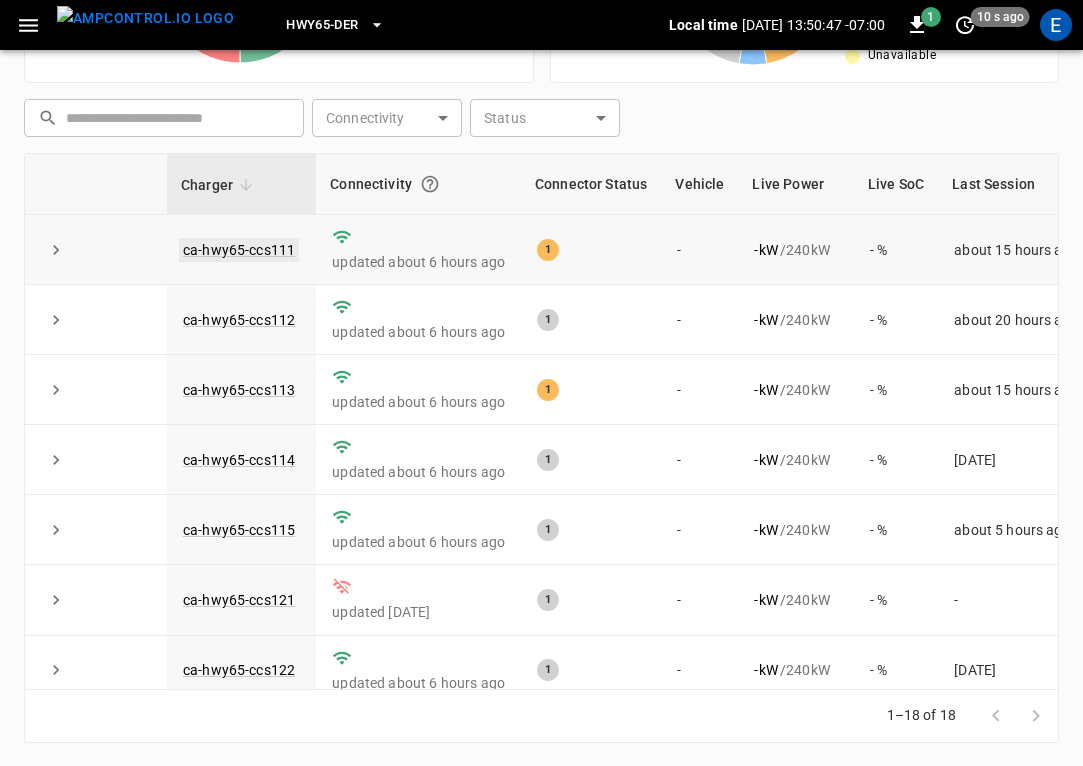 click on "ca-hwy65-ccs111" at bounding box center [239, 250] 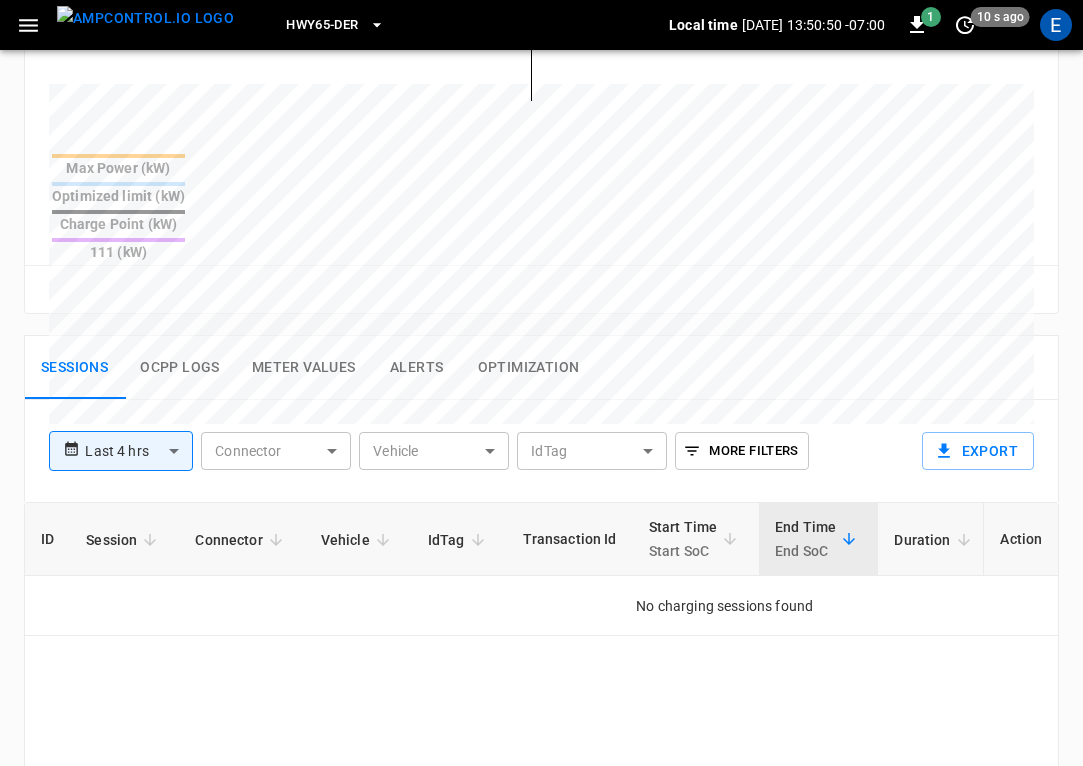 scroll, scrollTop: 938, scrollLeft: 0, axis: vertical 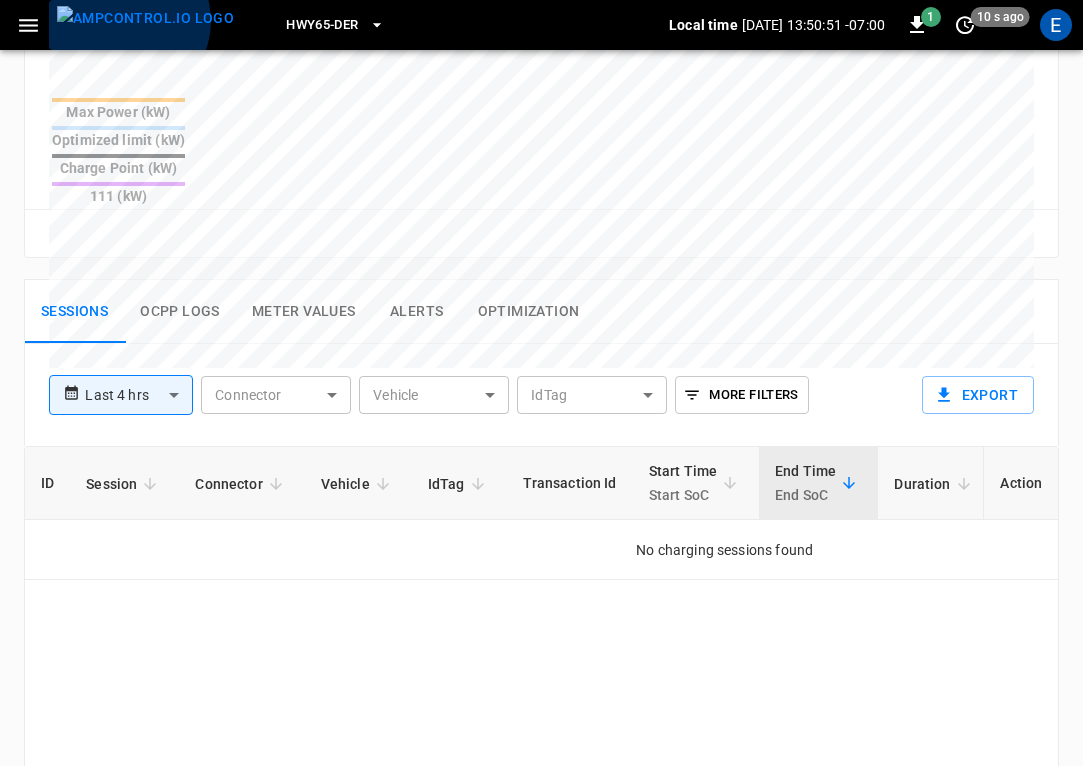 click at bounding box center (145, 18) 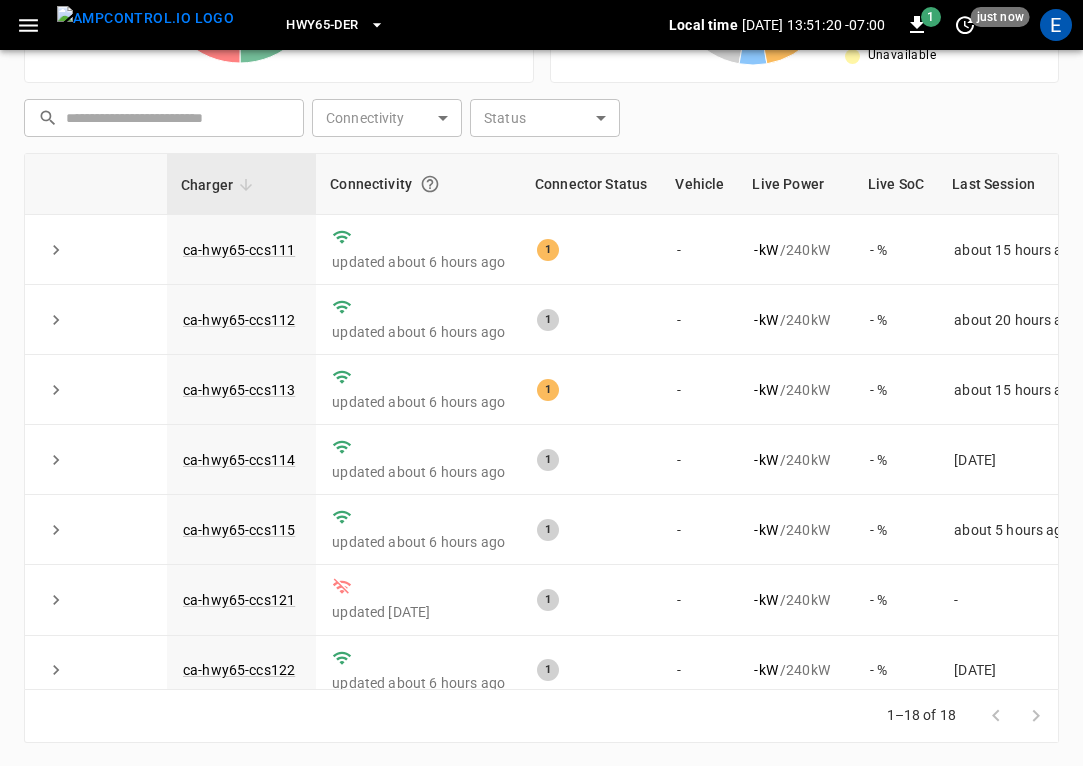 click on "HWY65-DER" at bounding box center [322, 25] 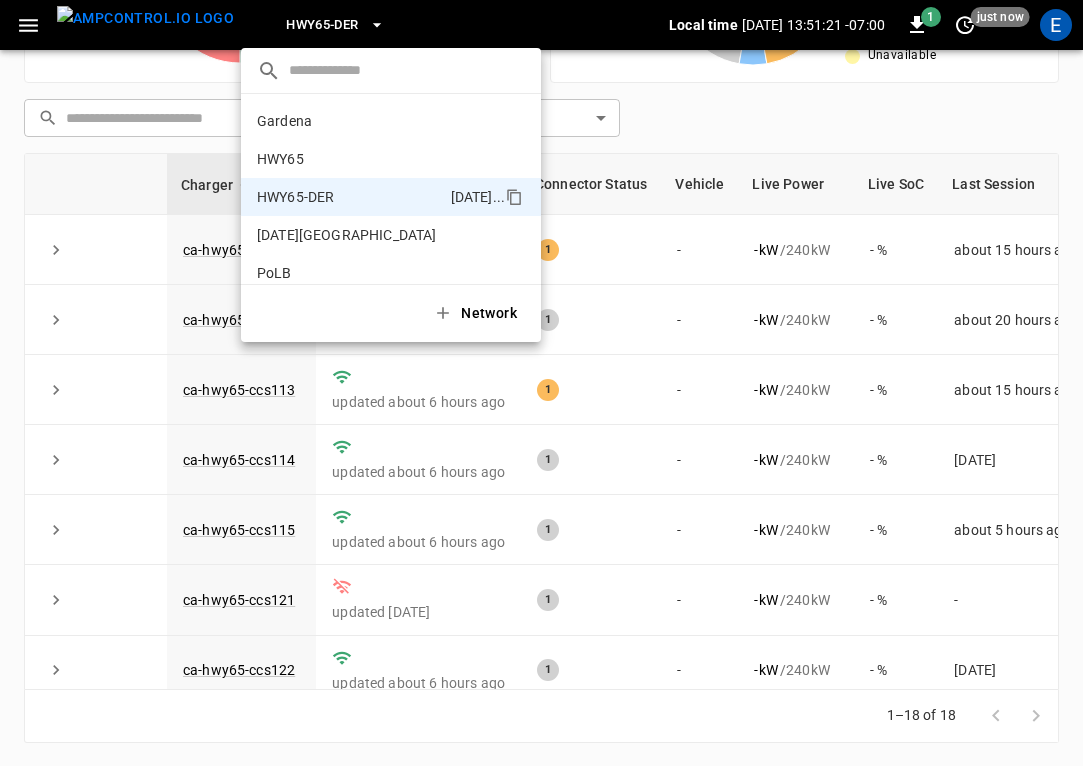 scroll, scrollTop: 70, scrollLeft: 0, axis: vertical 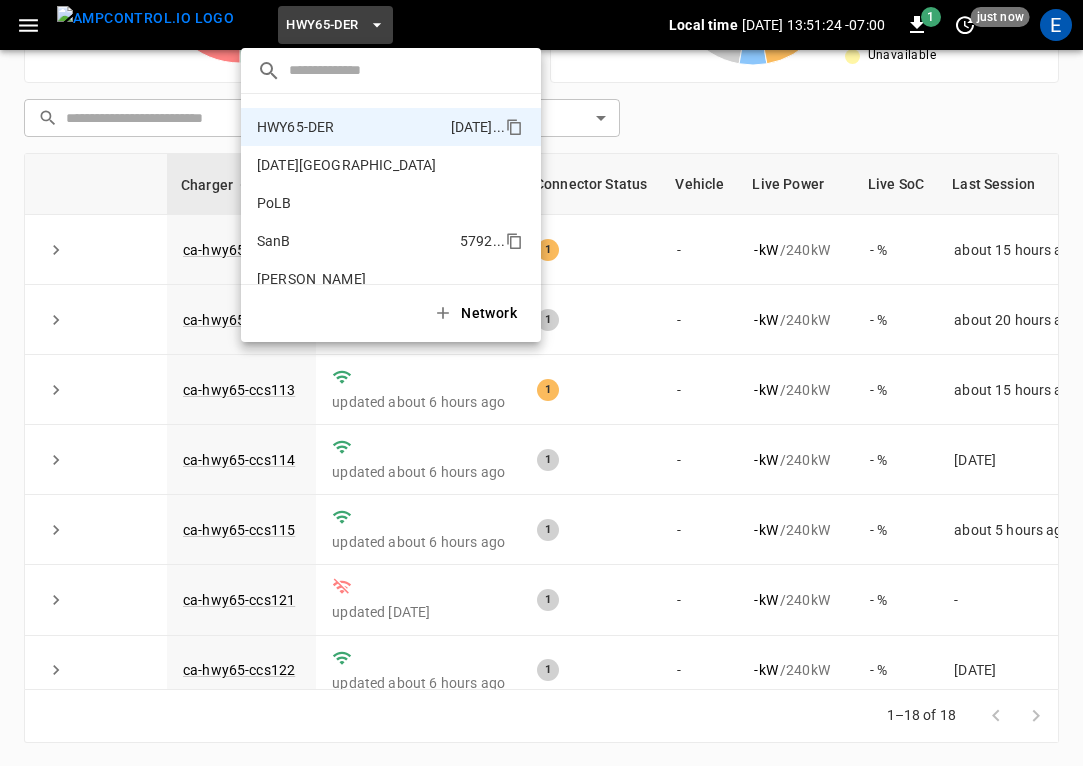 click on "SanB 5792 ..." at bounding box center [391, 241] 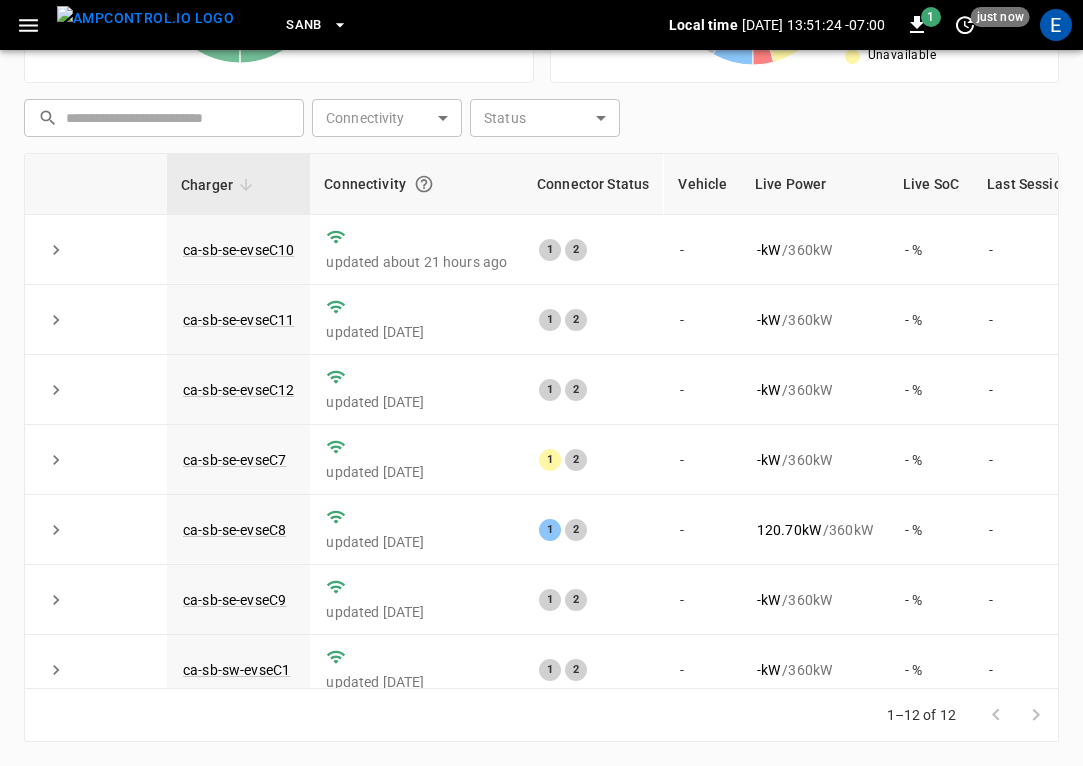 scroll, scrollTop: 476, scrollLeft: 0, axis: vertical 